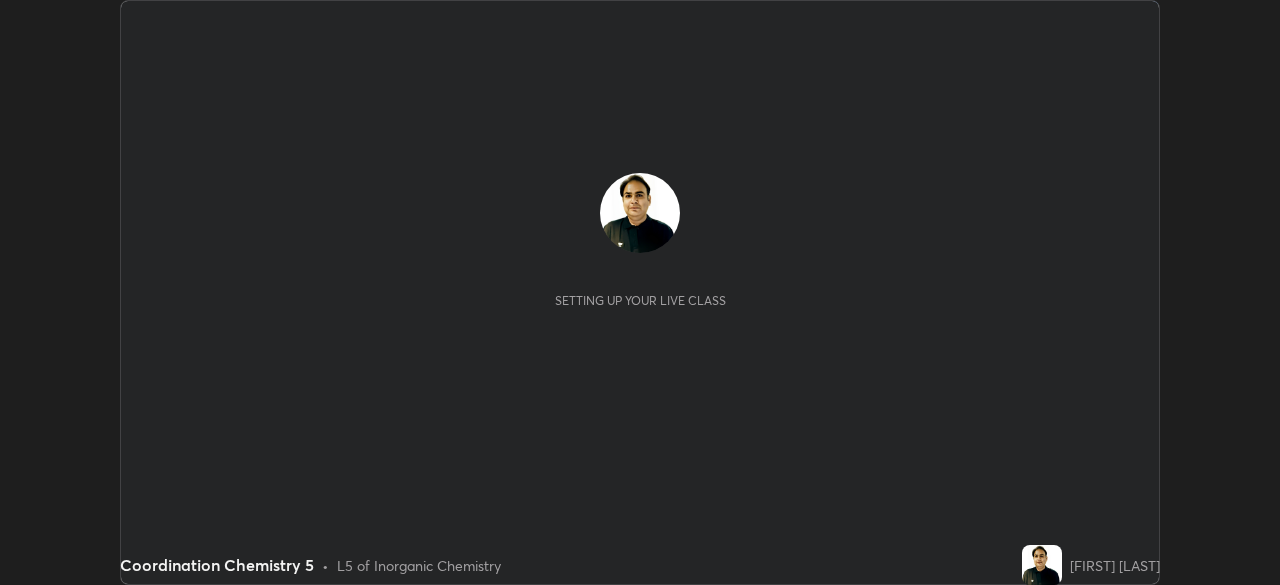 scroll, scrollTop: 0, scrollLeft: 0, axis: both 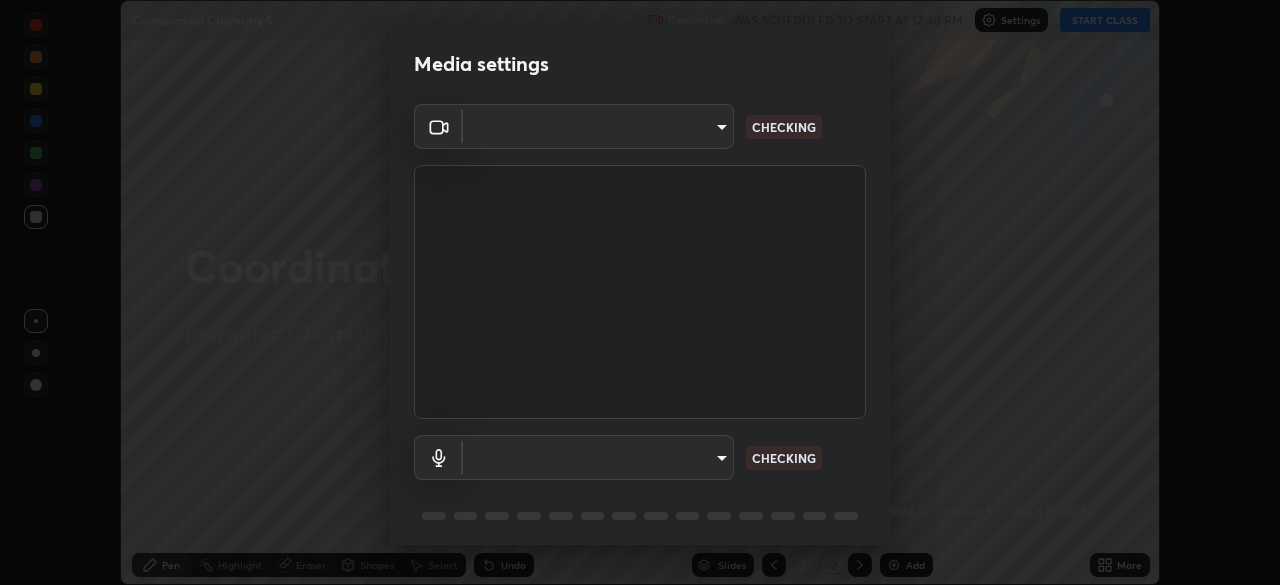 type on "b836b1746bc57e858dac7ff1eb7f6fa2ca3122fce8273d052bbc38d86990041a" 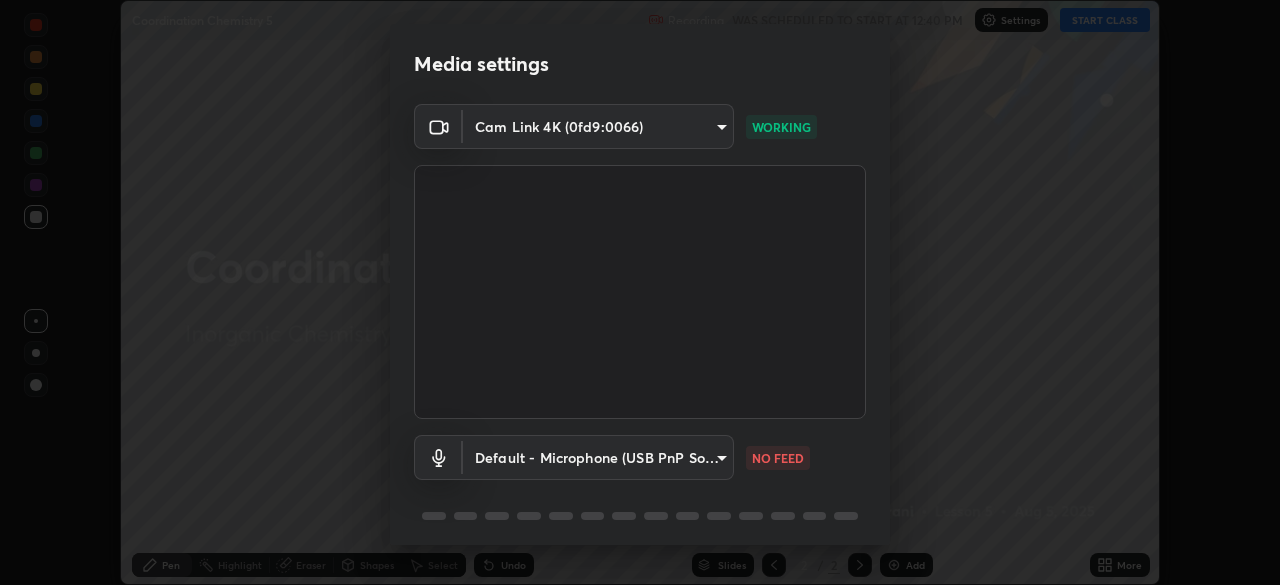 click on "Erase all Coordination Chemistry 5 Recording WAS SCHEDULED TO START AT  [TIME] Settings START CLASS Setting up your live class Coordination Chemistry 5 • L5 of Inorganic Chemistry [FIRST] [LAST] Pen Highlight Eraser Shapes Select Undo Slides 2 / 2 Add More No doubts shared Encourage your learners to ask a doubt for better clarity Report an issue Reason for reporting Buffering Chat not working Audio - Video sync issue Educator video quality low ​ Attach an image Report Media settings Cam Link 4K ([HEX]) [HEX] WORKING Default - Microphone (USB PnP Sound Device) default NO FEED 1 / 5 Next" at bounding box center [640, 292] 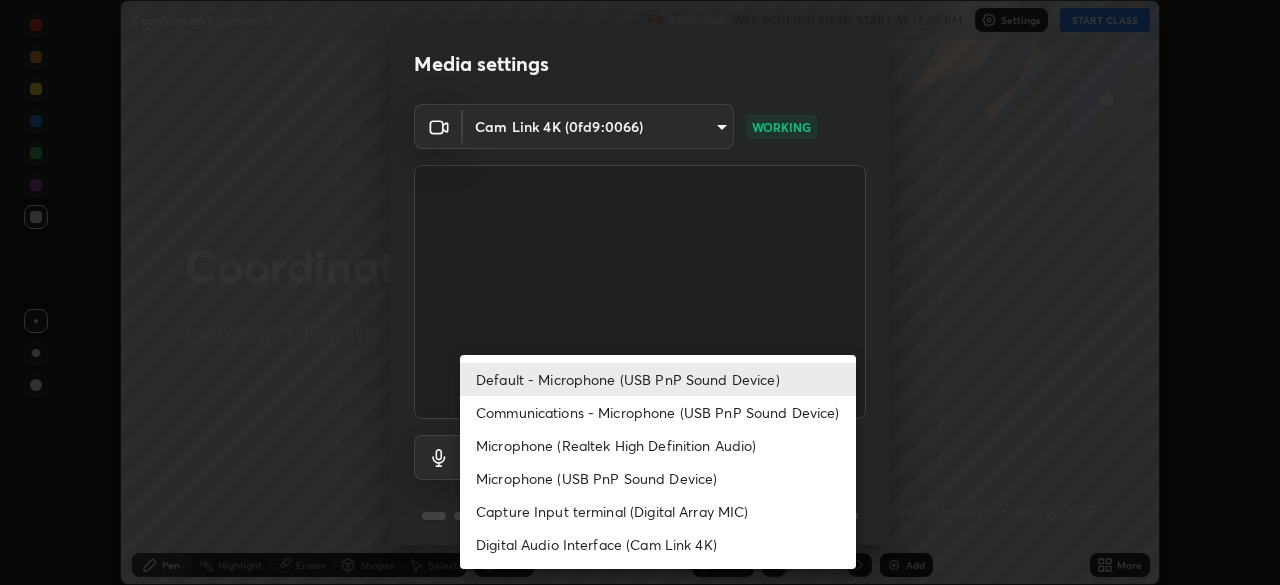 click on "Microphone (USB PnP Sound Device)" at bounding box center (658, 478) 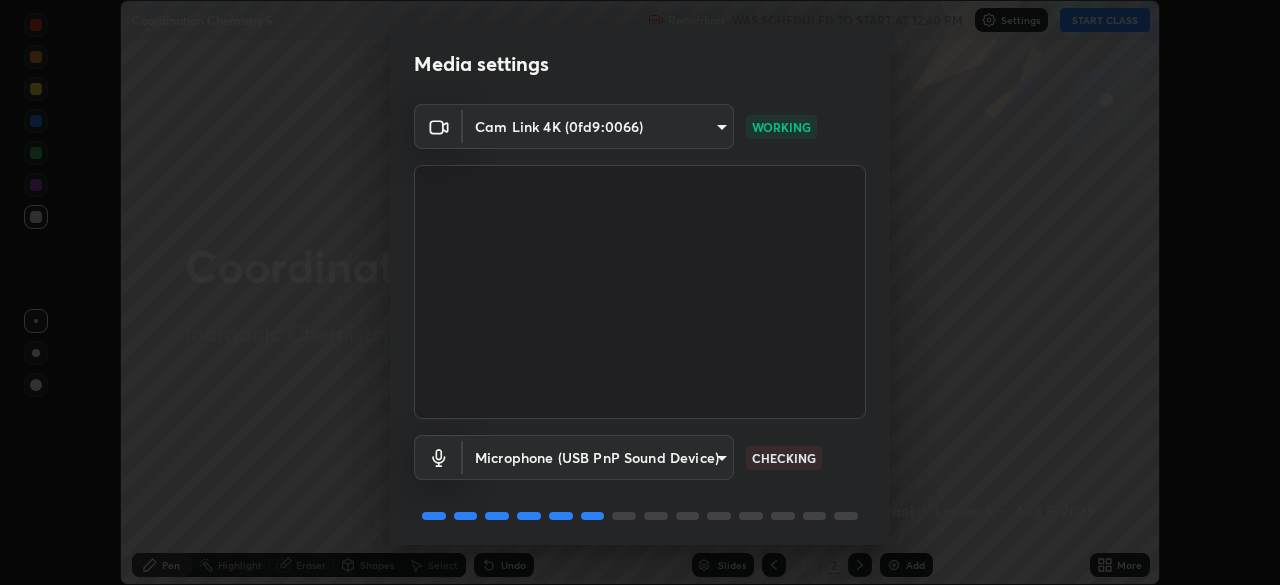 click on "Erase all Coordination Chemistry 5 Recording WAS SCHEDULED TO START AT  [TIME] Settings START CLASS Setting up your live class Coordination Chemistry 5 • L5 of Inorganic Chemistry [FIRST] [LAST] Pen Highlight Eraser Shapes Select Undo Slides 2 / 2 Add More No doubts shared Encourage your learners to ask a doubt for better clarity Report an issue Reason for reporting Buffering Chat not working Audio - Video sync issue Educator video quality low ​ Attach an image Report Media settings Cam Link 4K ([HEX]) [HEX] WORKING Microphone (USB PnP Sound Device) [HEX] CHECKING 1 / 5 Next" at bounding box center [640, 292] 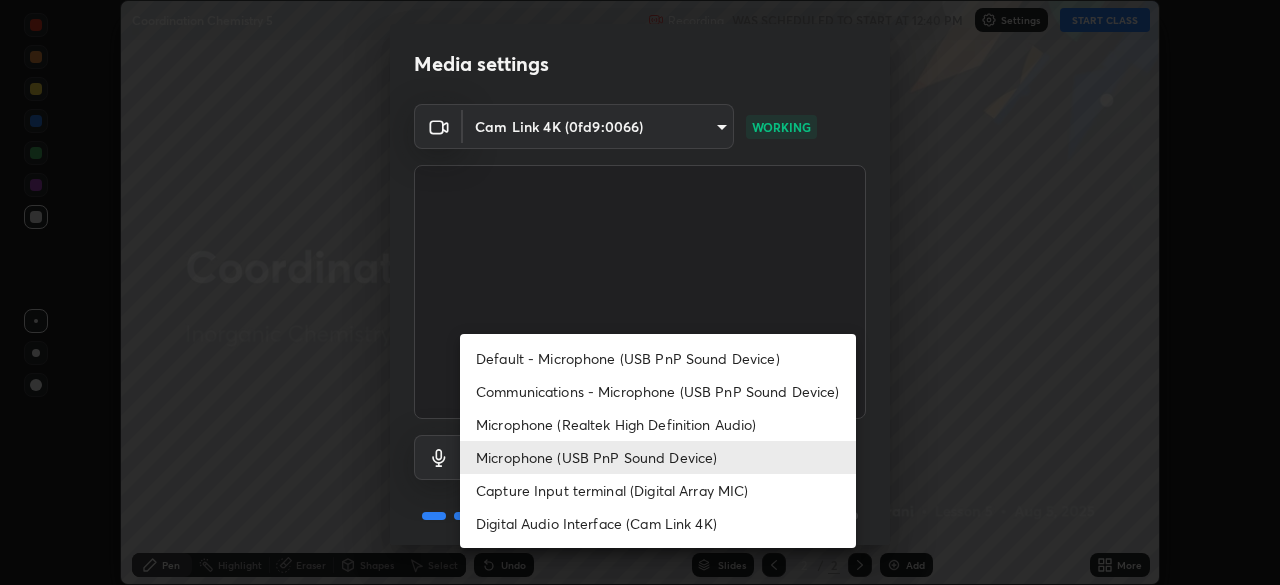 click on "Default - Microphone (USB PnP Sound Device)" at bounding box center [658, 358] 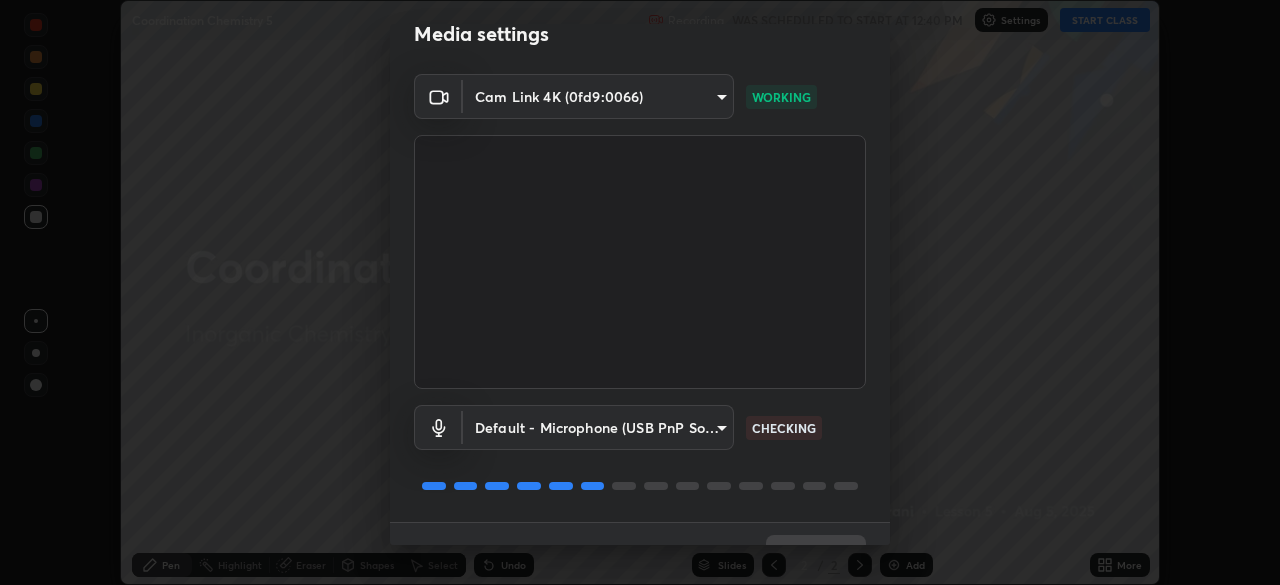 scroll, scrollTop: 71, scrollLeft: 0, axis: vertical 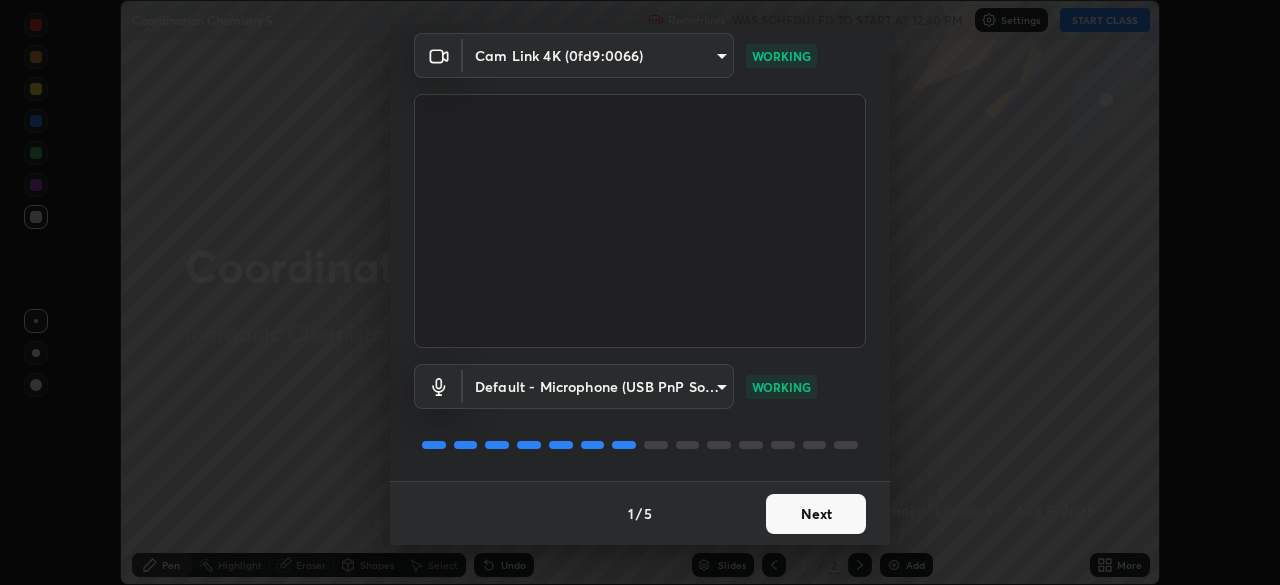 click on "Next" at bounding box center (816, 514) 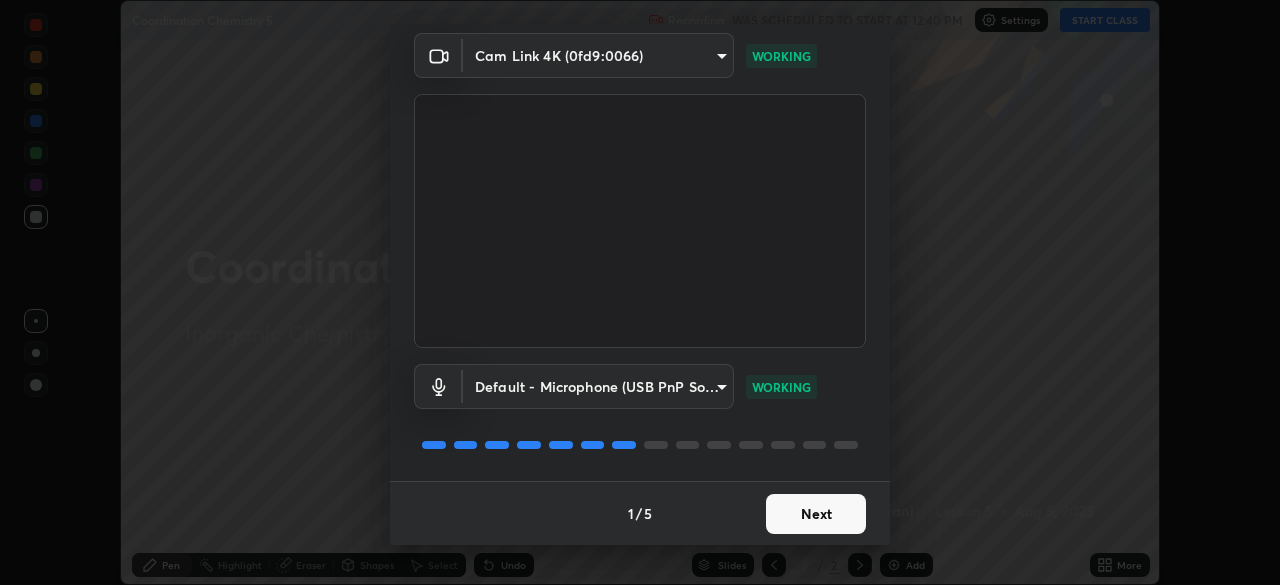 scroll, scrollTop: 0, scrollLeft: 0, axis: both 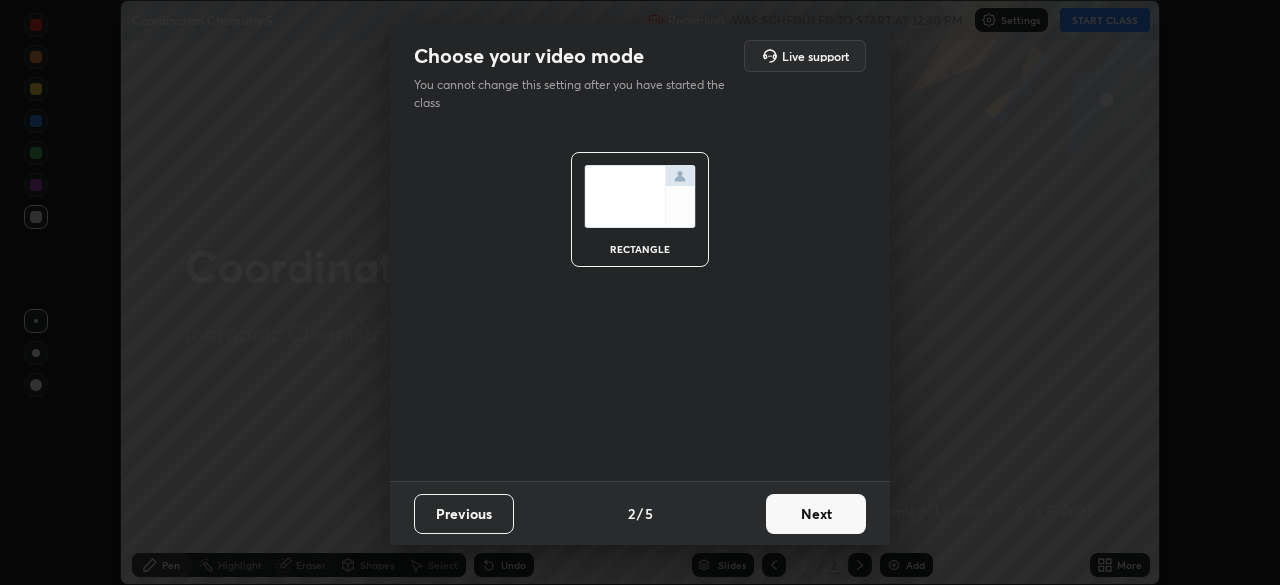 click on "Next" at bounding box center [816, 514] 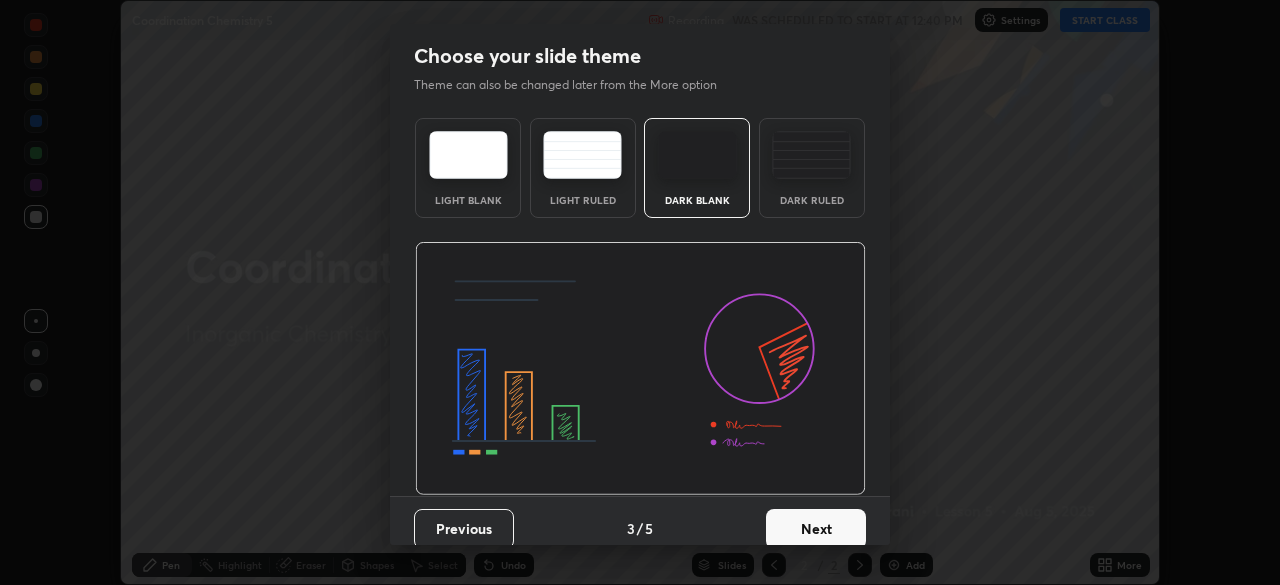 click on "Next" at bounding box center [816, 529] 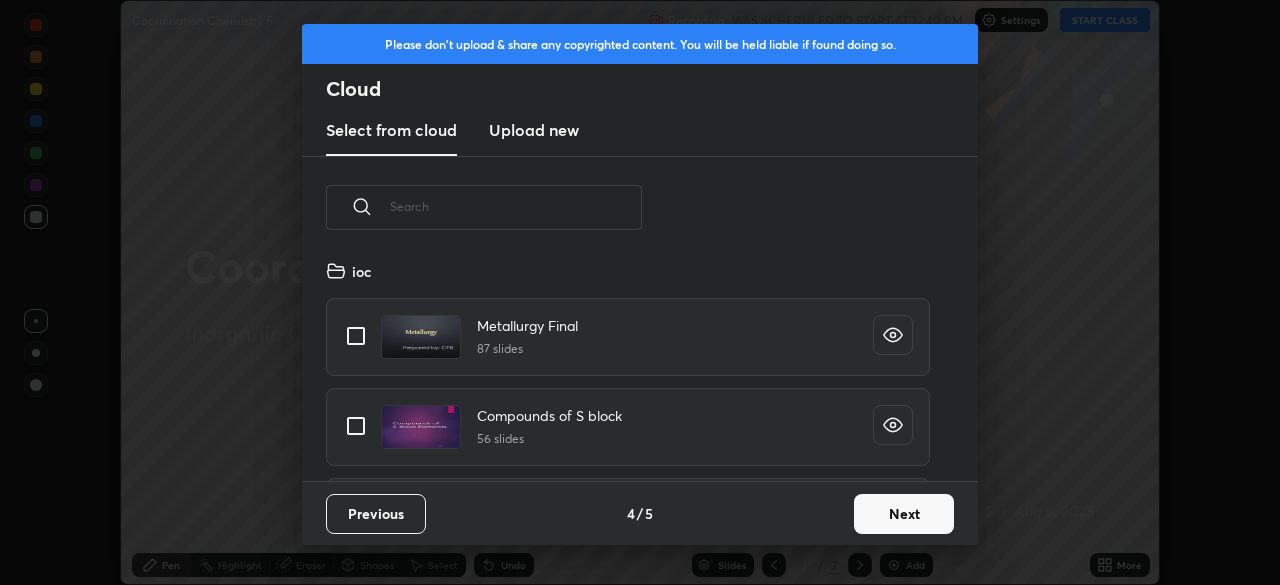 scroll, scrollTop: 7, scrollLeft: 11, axis: both 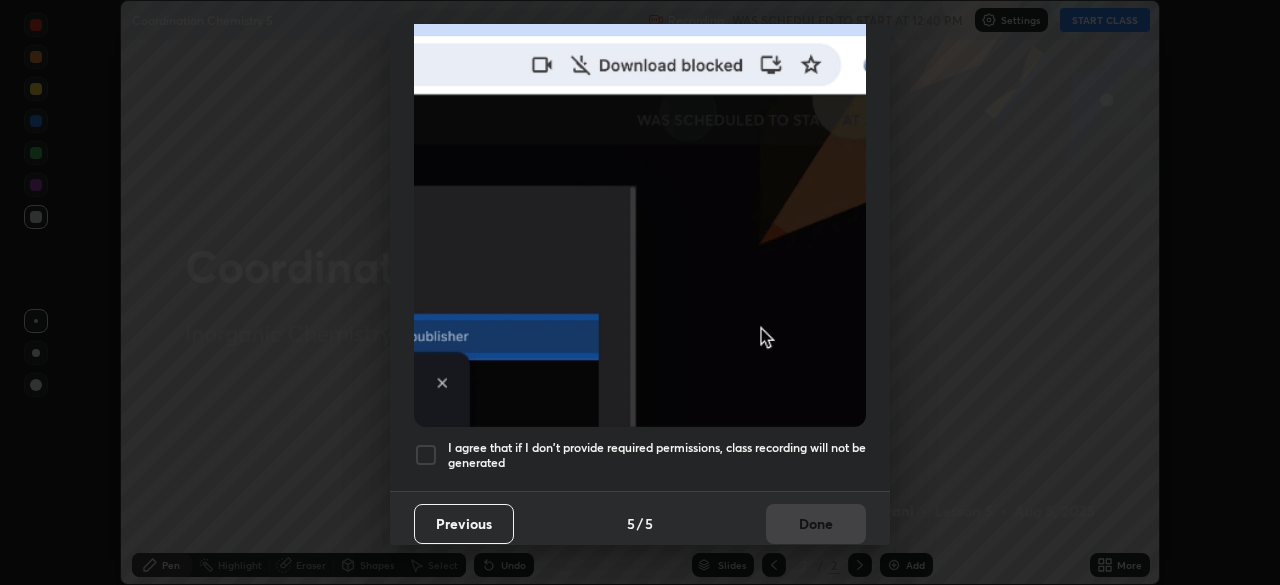click at bounding box center (426, 455) 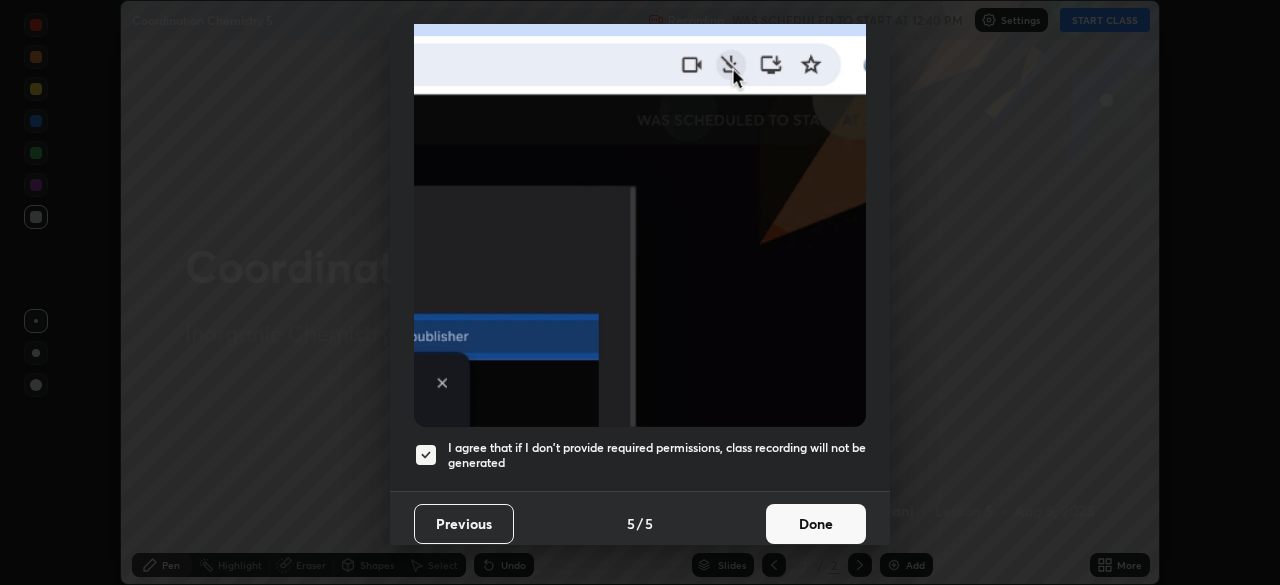 click on "Done" at bounding box center [816, 524] 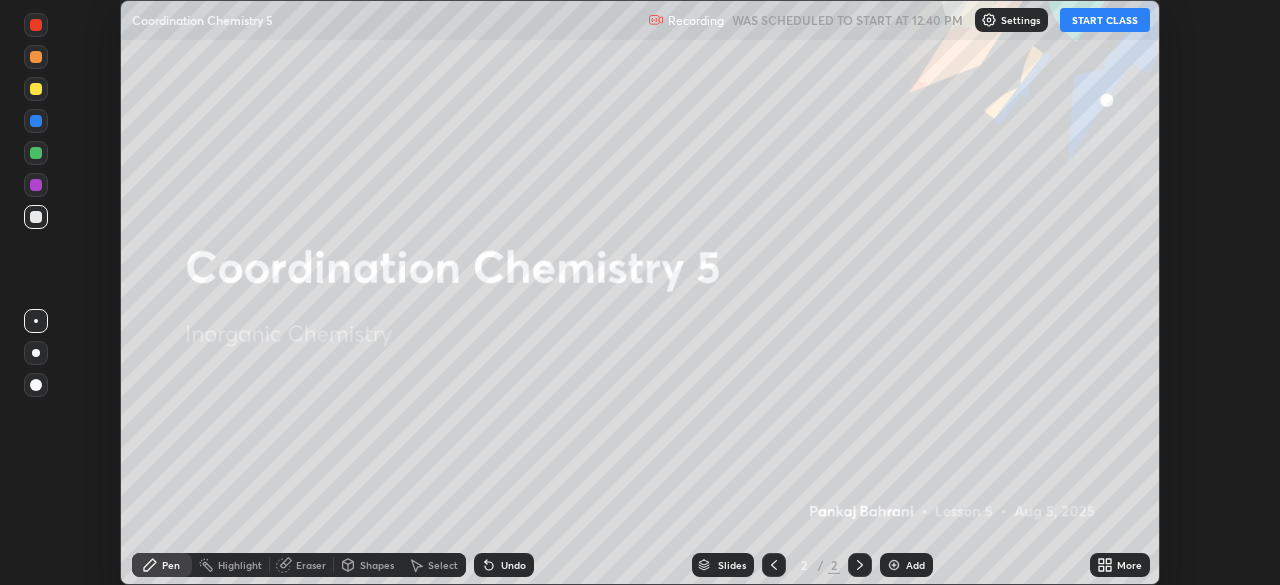 click 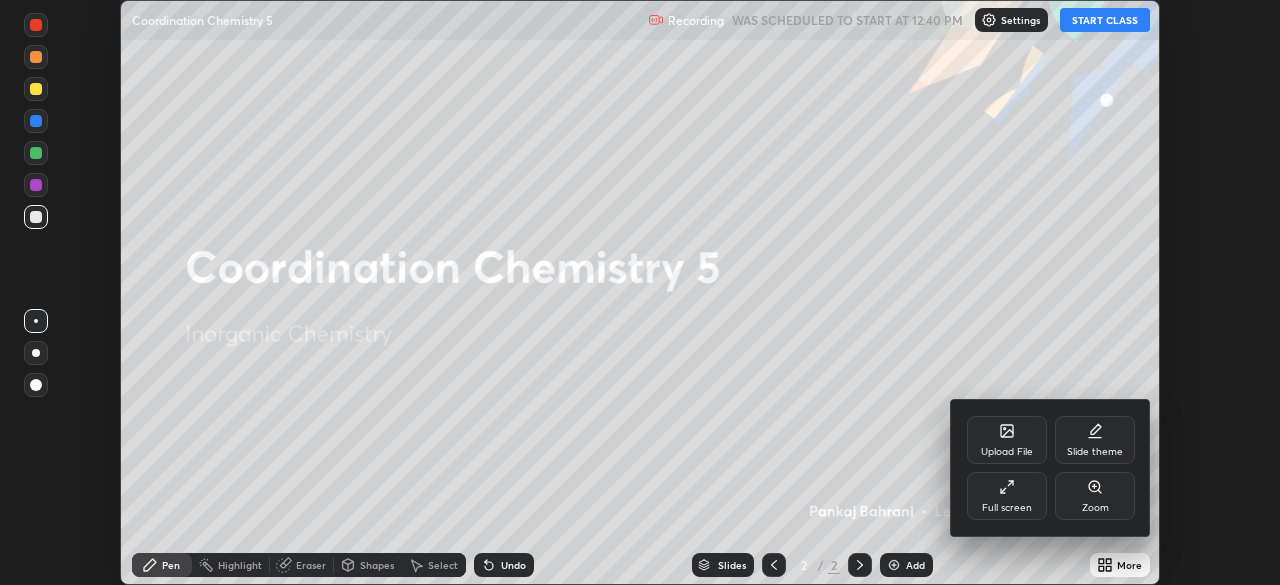 click on "Full screen" at bounding box center [1007, 496] 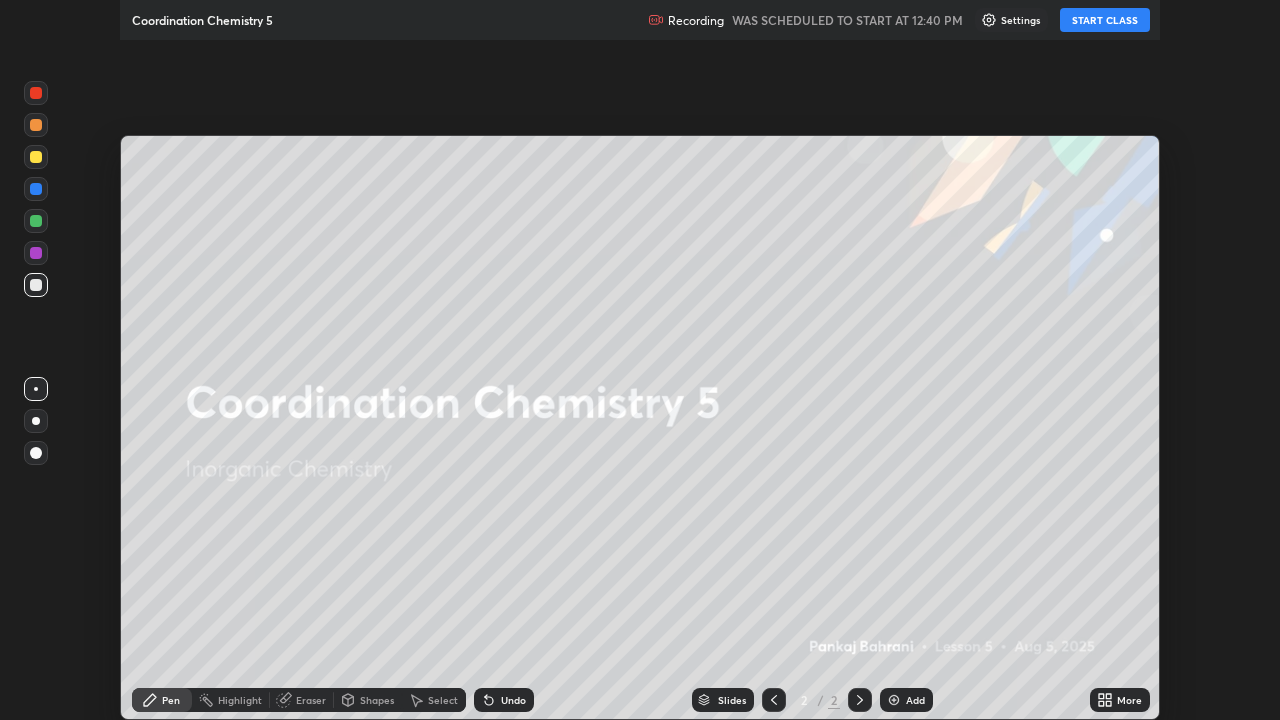 scroll, scrollTop: 99280, scrollLeft: 98720, axis: both 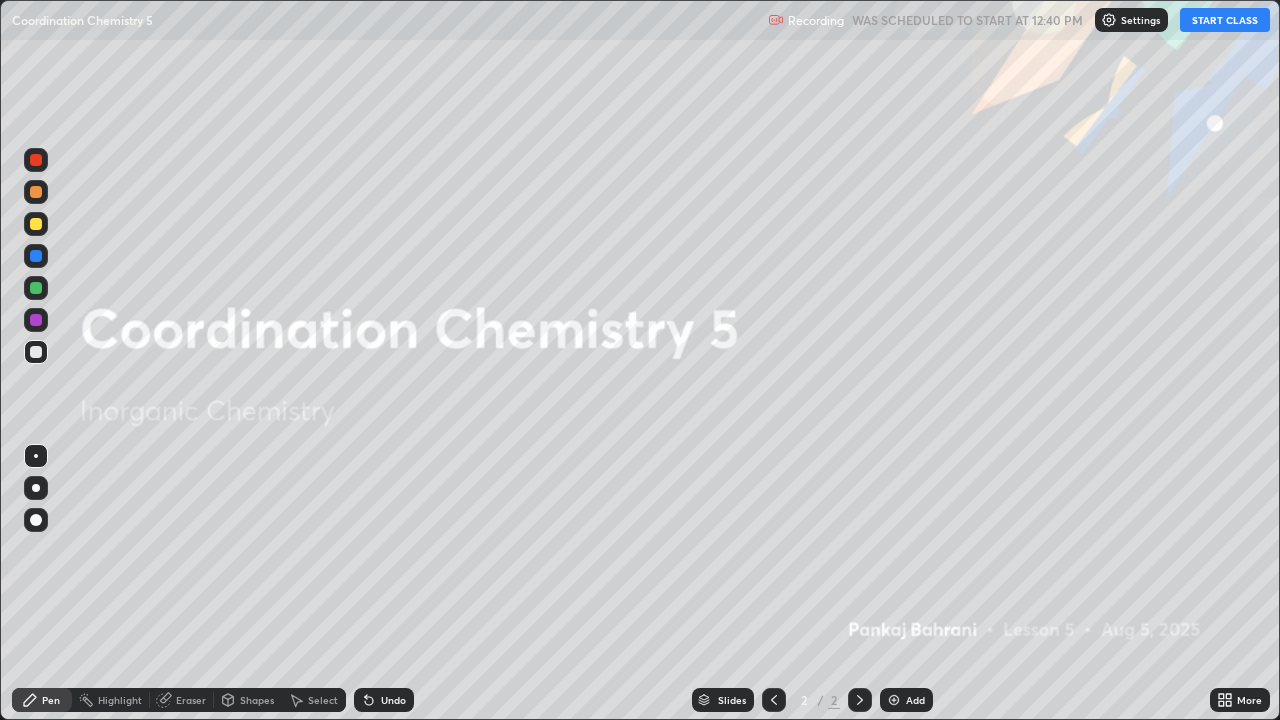 click on "START CLASS" at bounding box center (1225, 20) 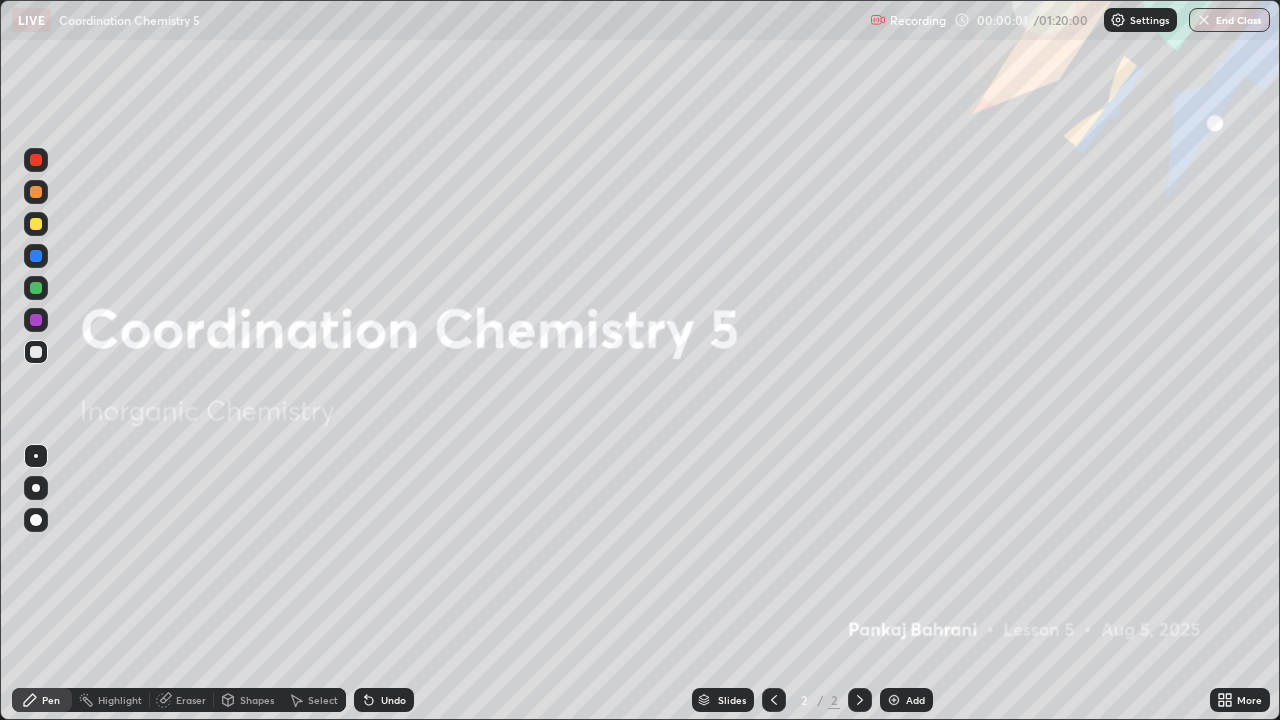 click on "Add" at bounding box center (915, 700) 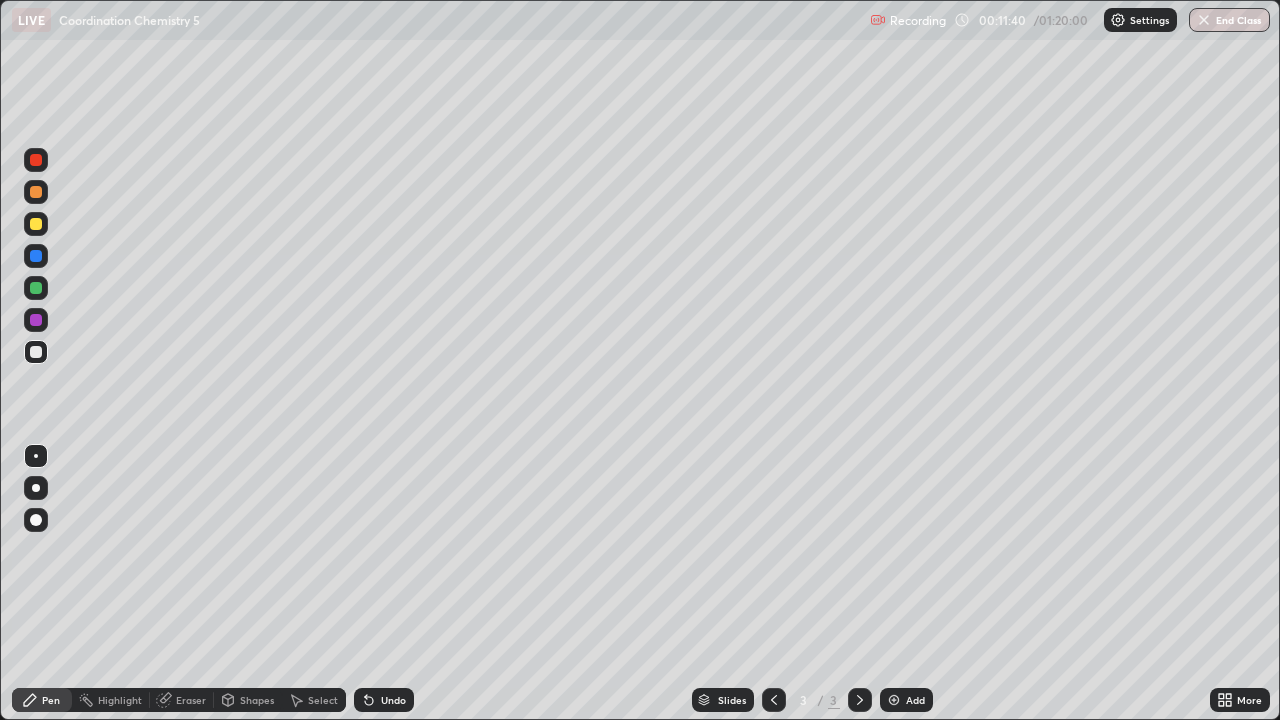 click at bounding box center [894, 700] 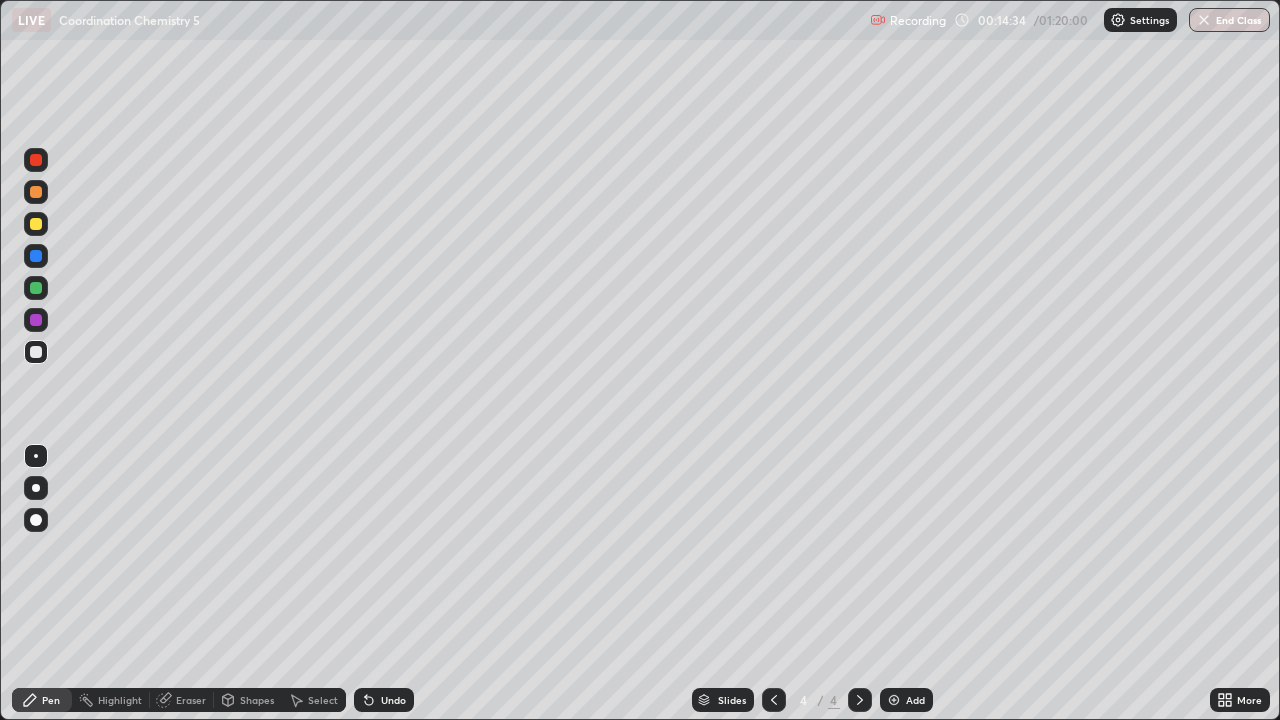 click at bounding box center (894, 700) 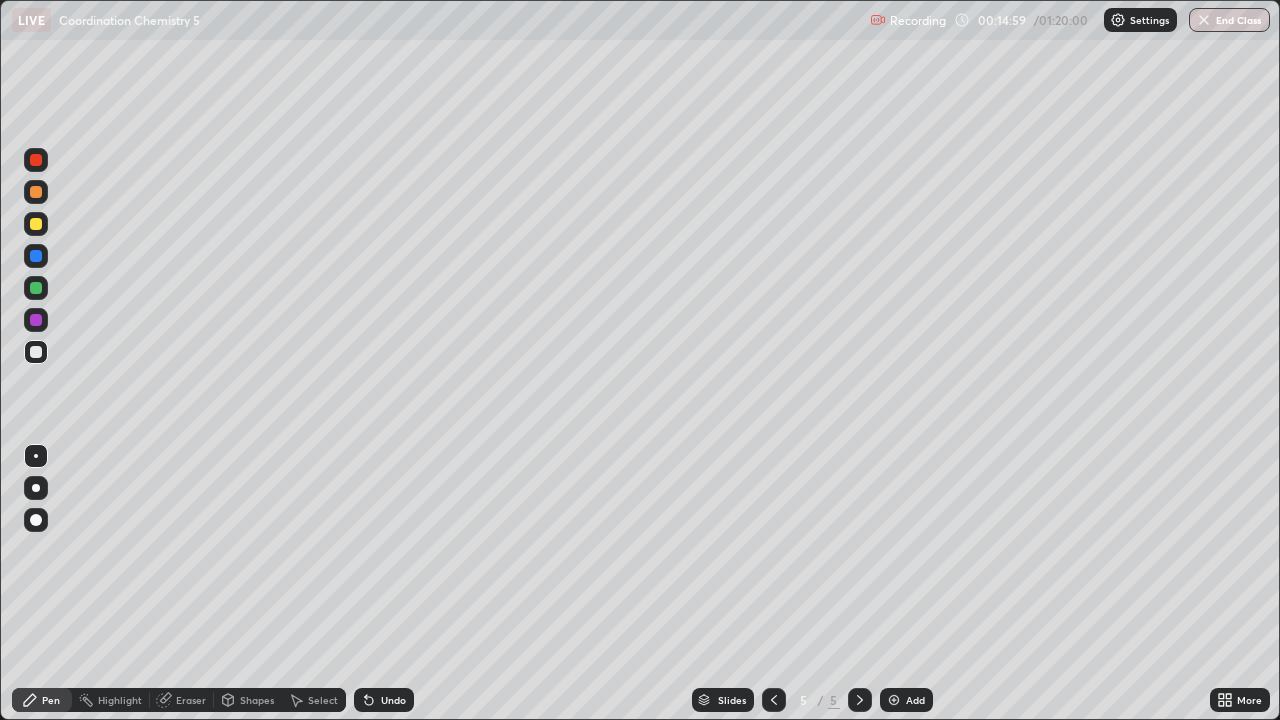 click at bounding box center [36, 224] 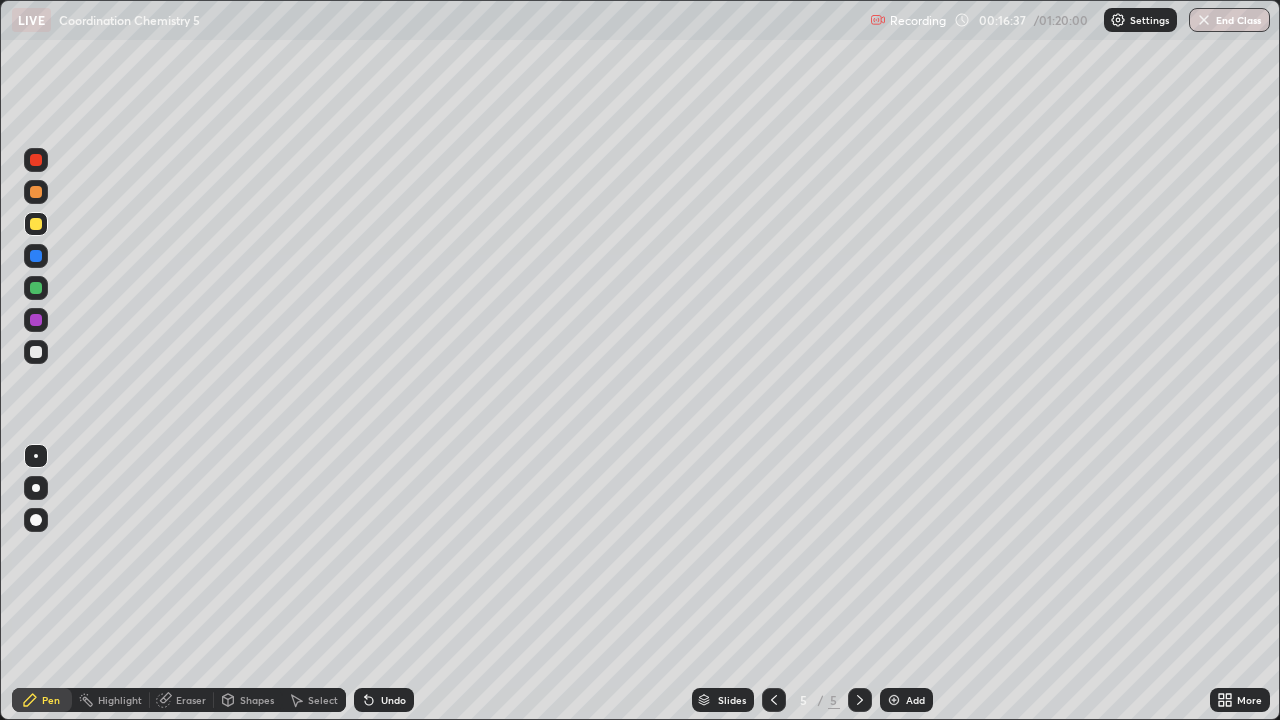 click on "Undo" at bounding box center (384, 700) 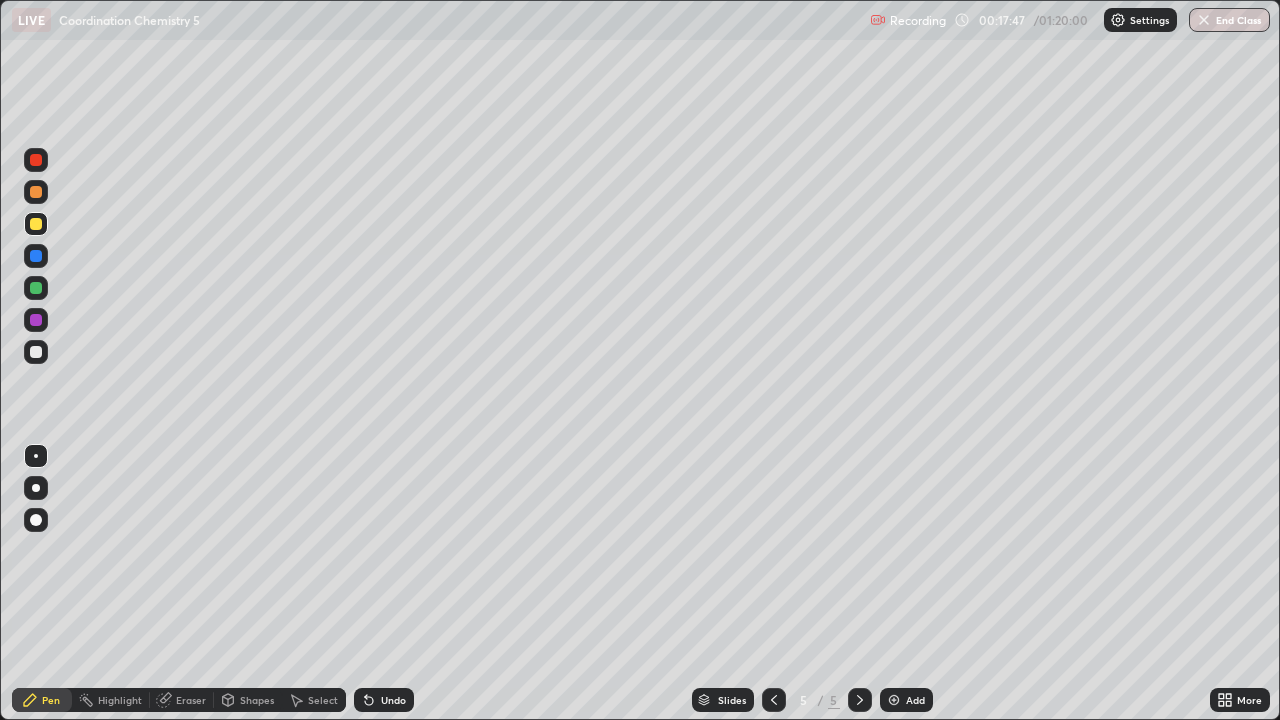 click on "Add" at bounding box center (906, 700) 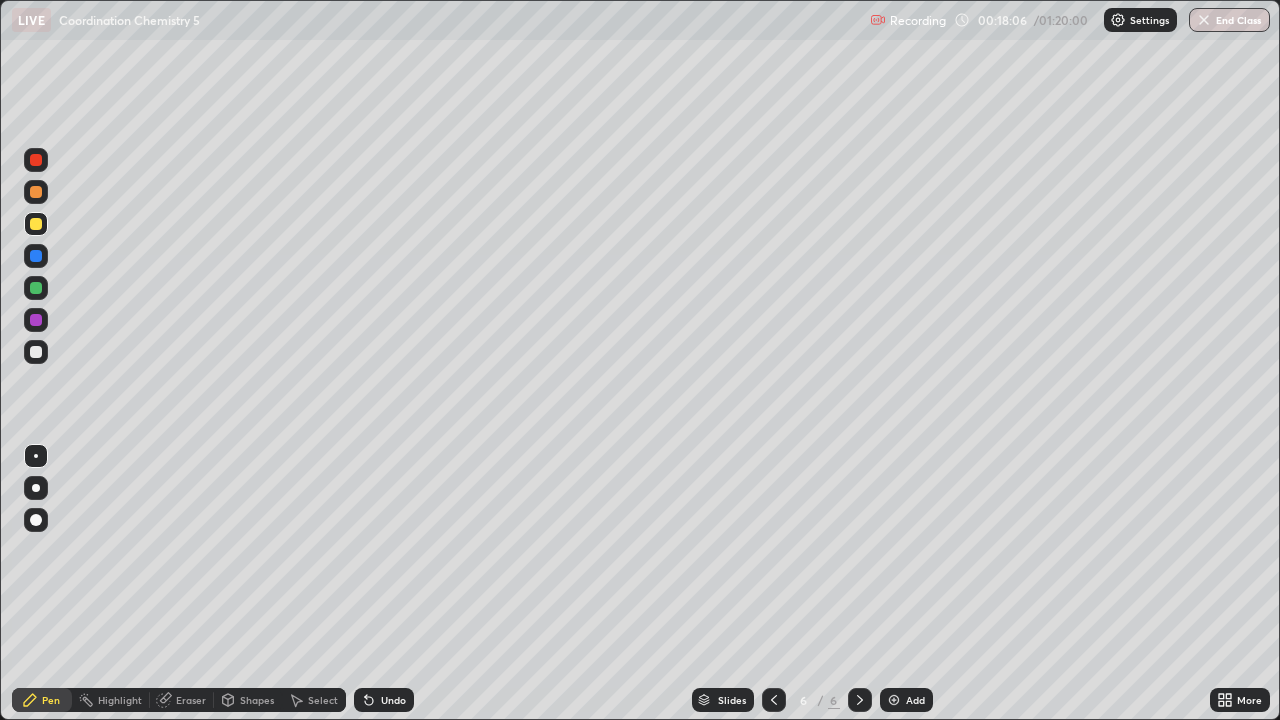 click at bounding box center [36, 192] 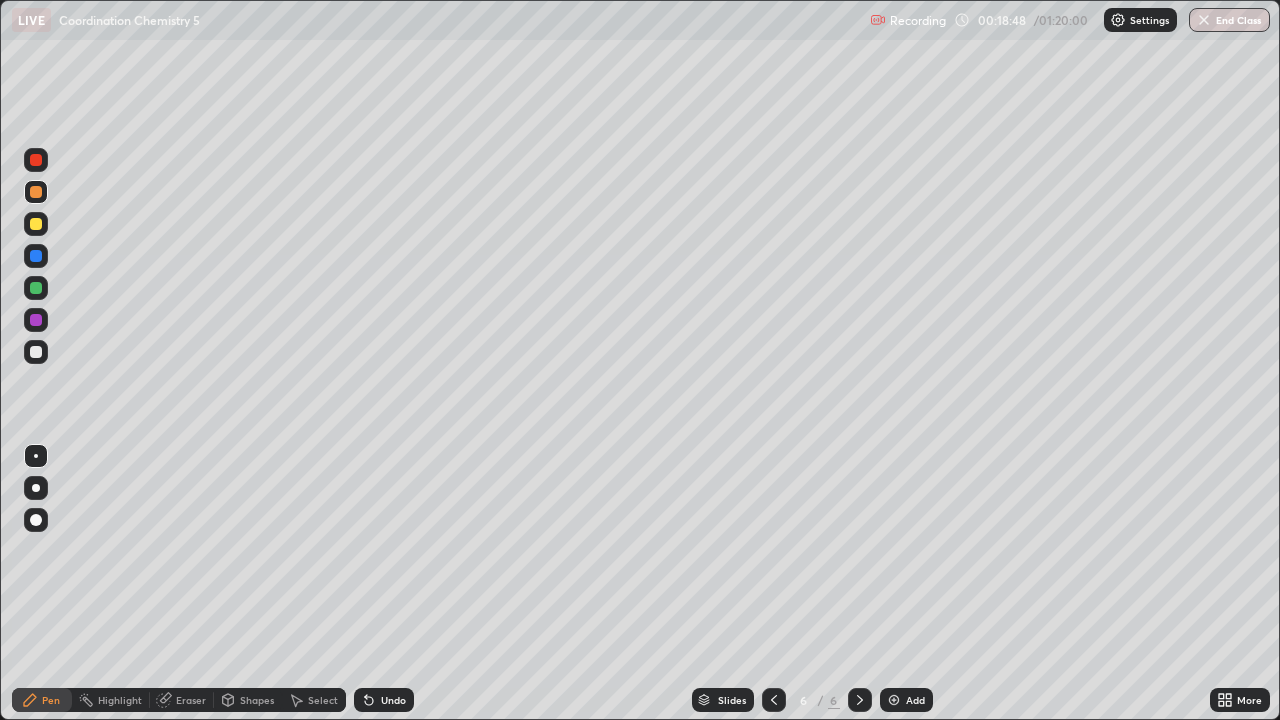 click at bounding box center [36, 352] 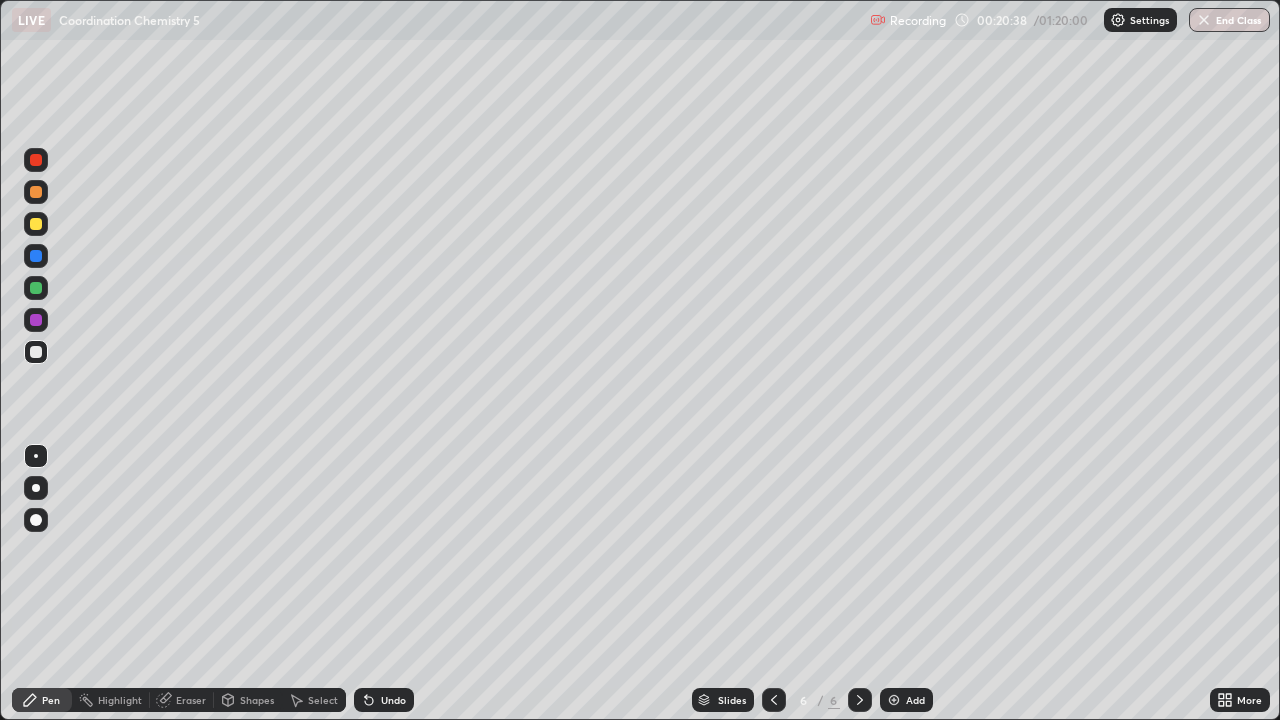 click at bounding box center (36, 288) 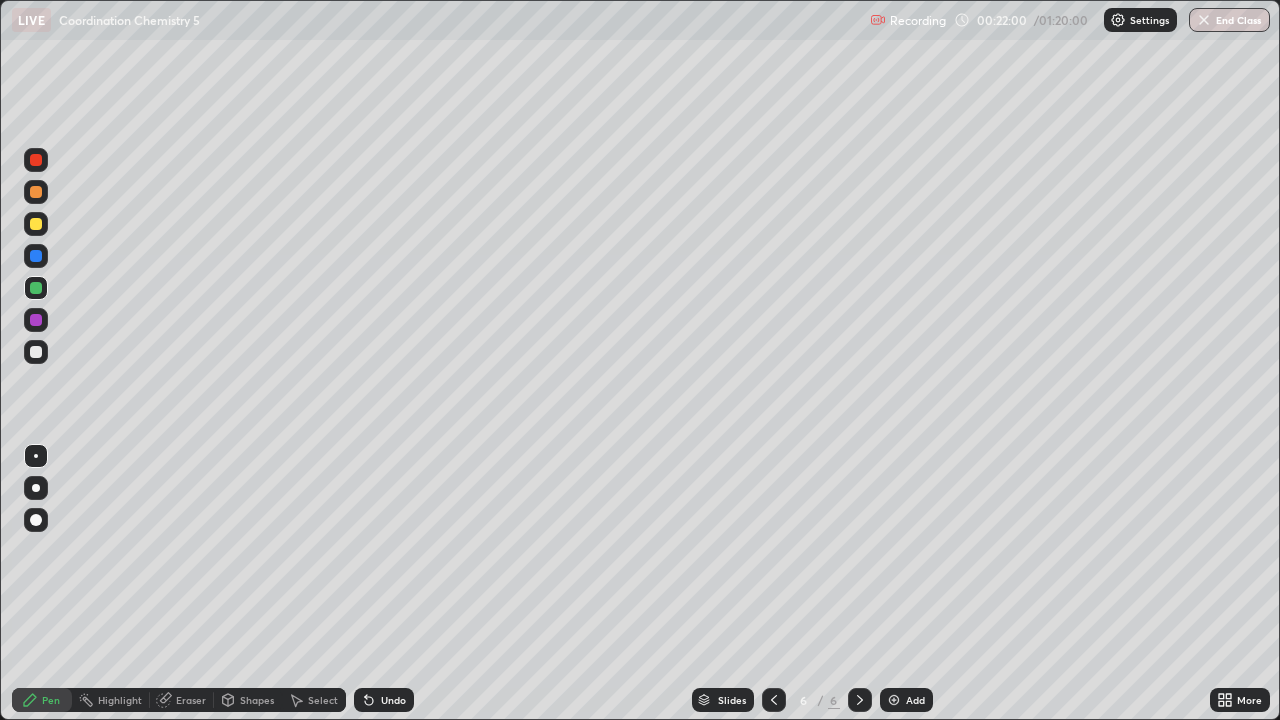 click at bounding box center (36, 224) 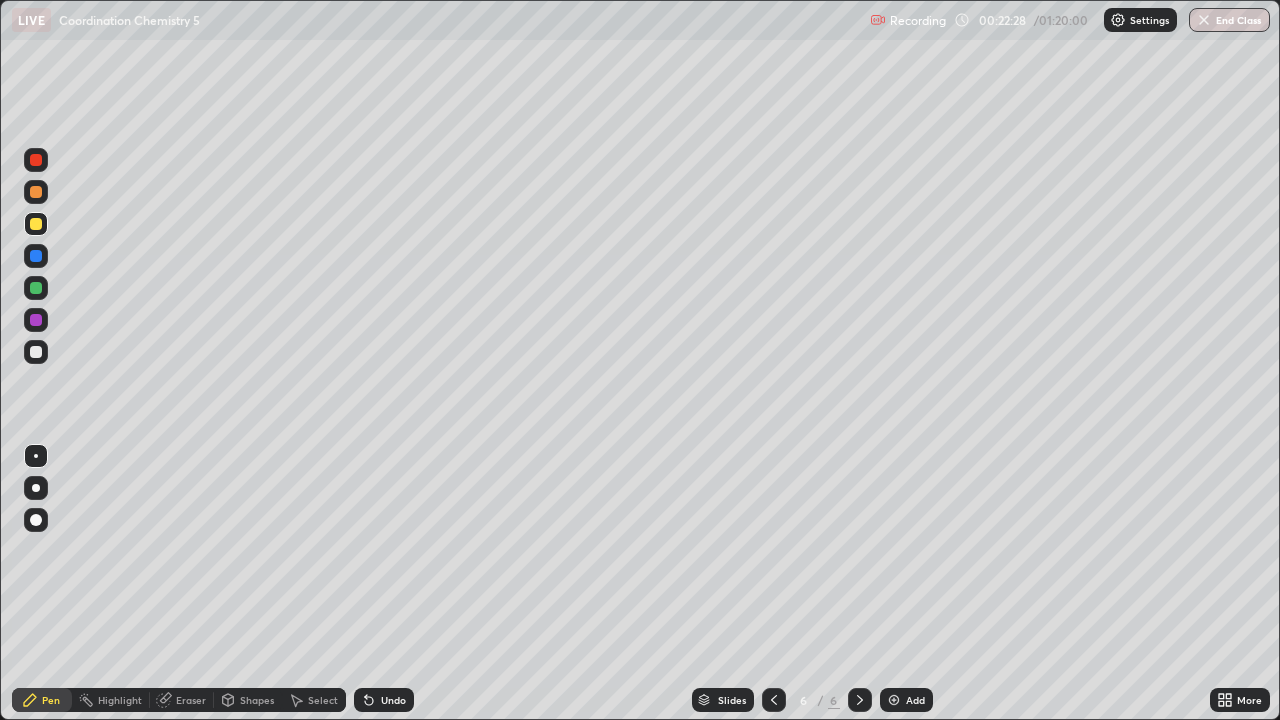 click on "Add" at bounding box center [906, 700] 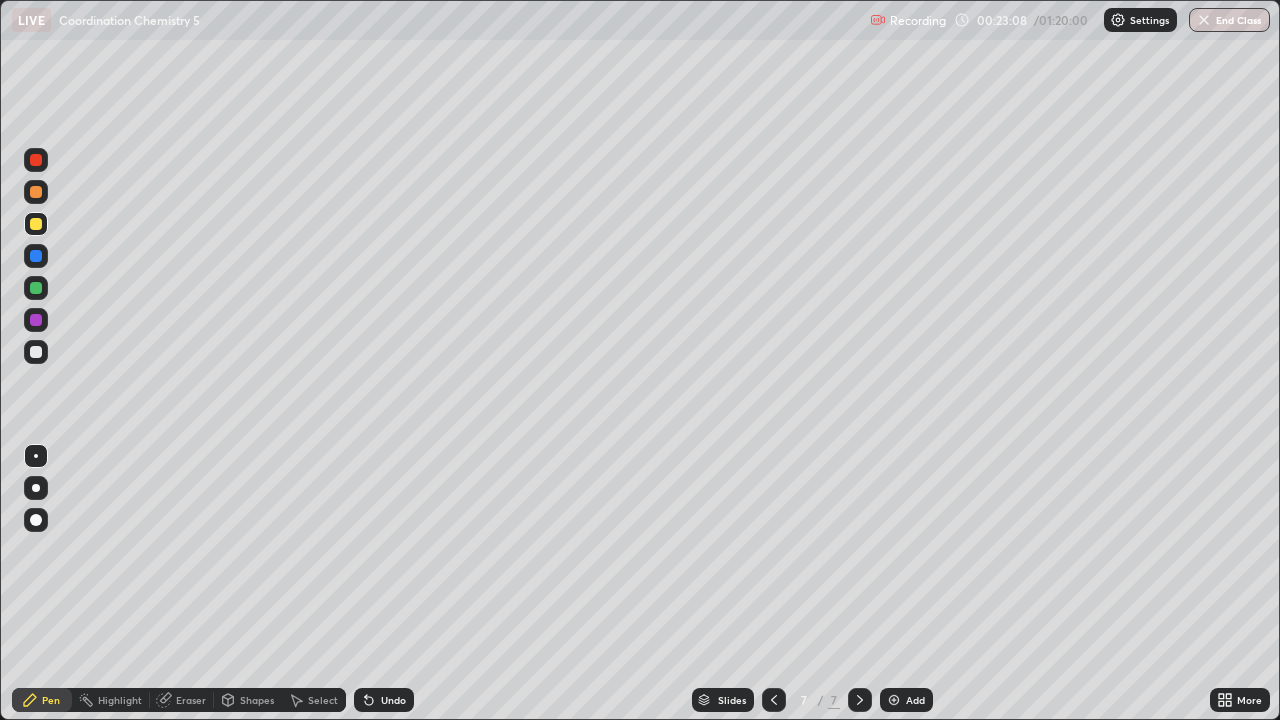 click at bounding box center [36, 352] 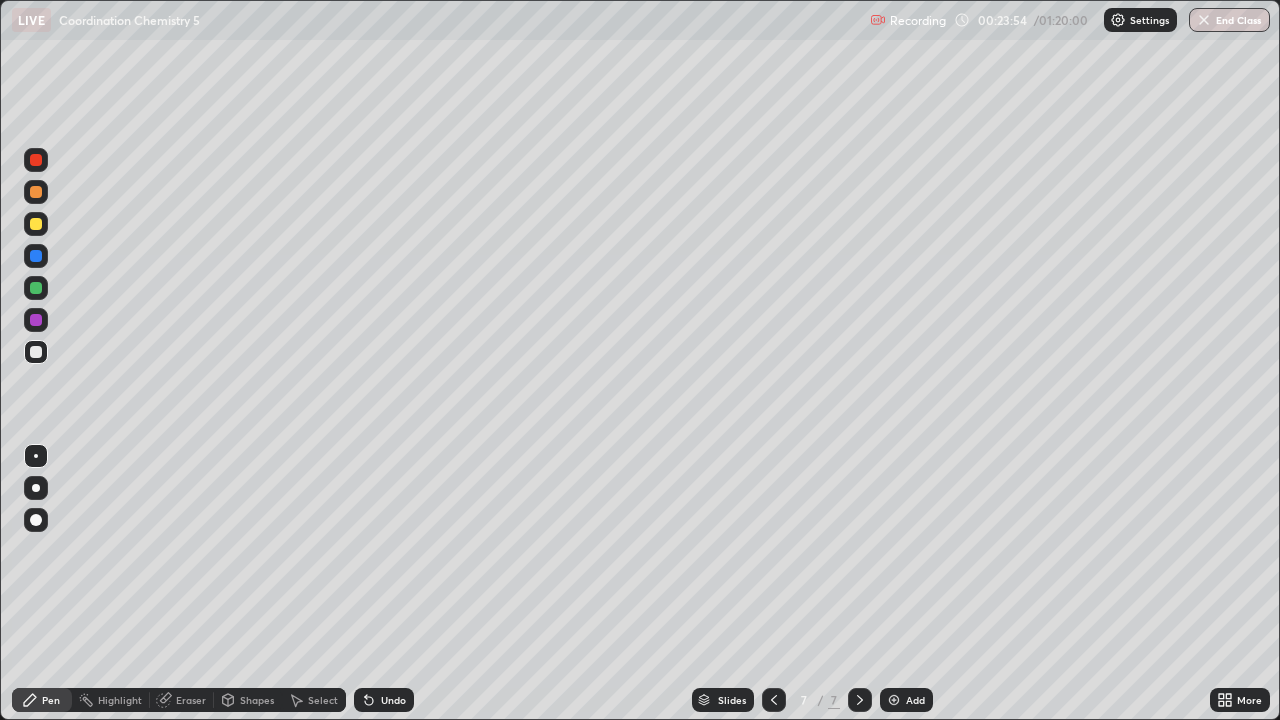click on "Undo" at bounding box center [393, 700] 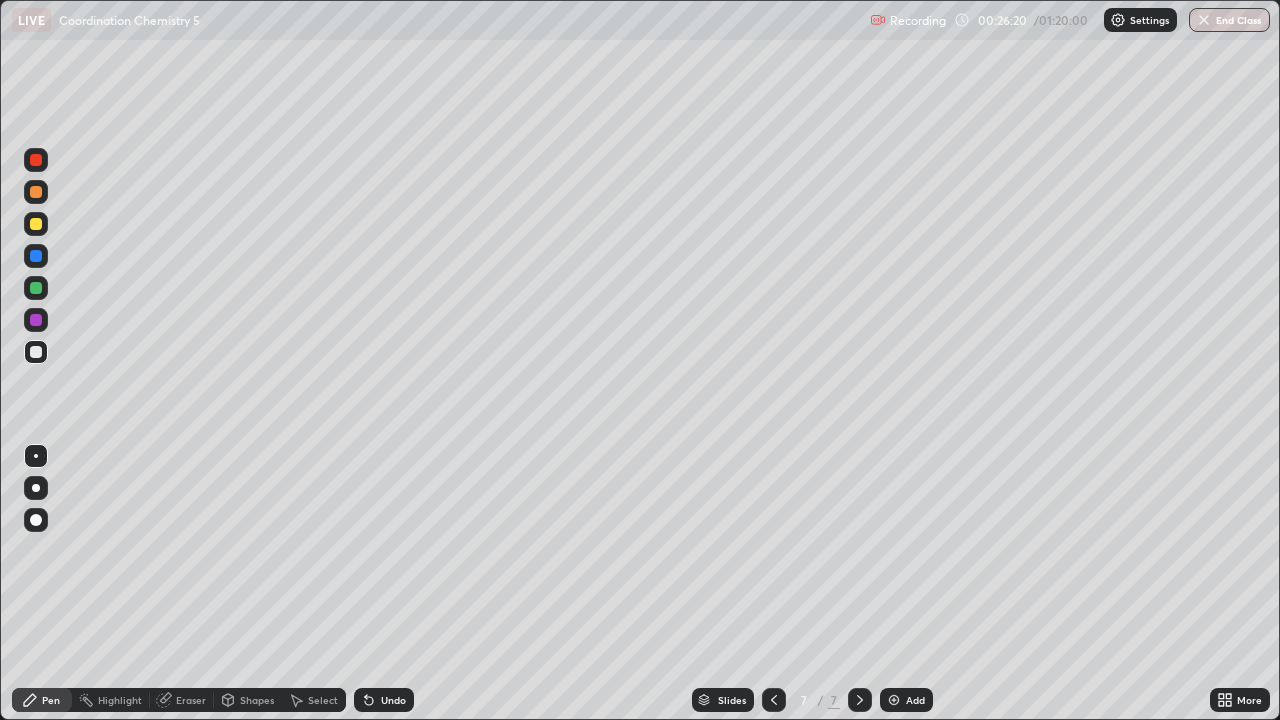 click on "Undo" at bounding box center (393, 700) 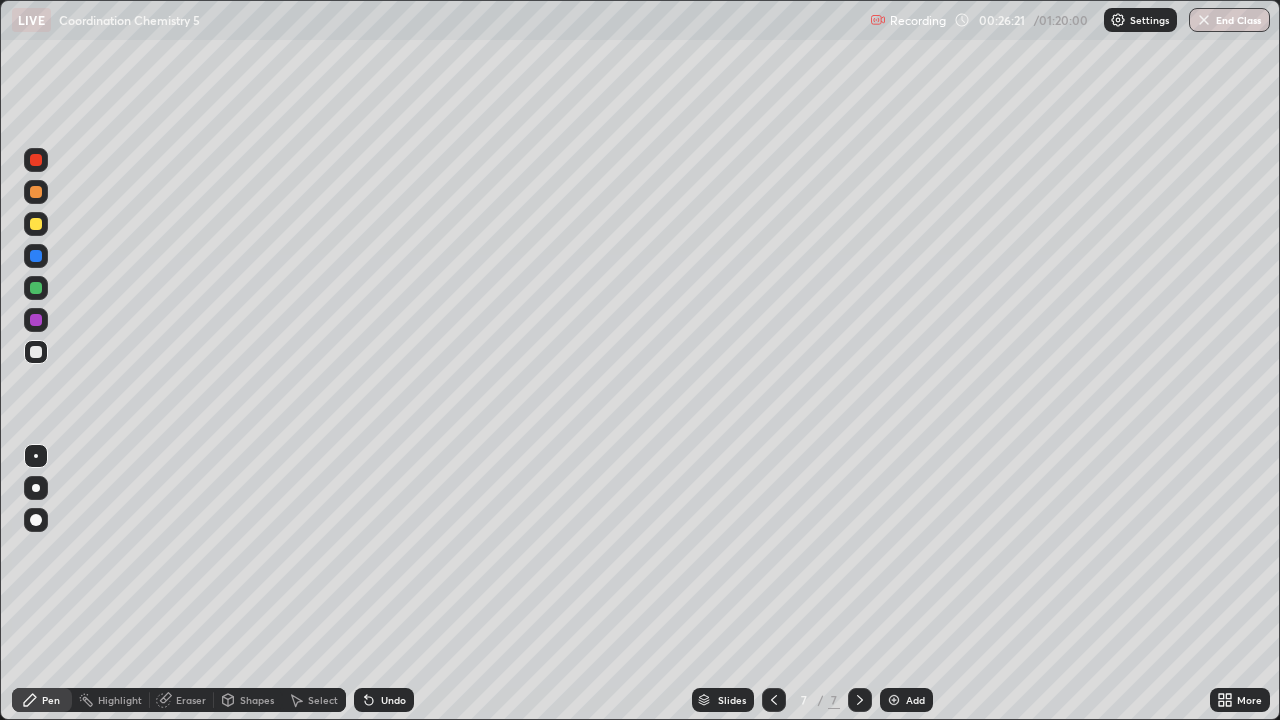 click on "Undo" at bounding box center (393, 700) 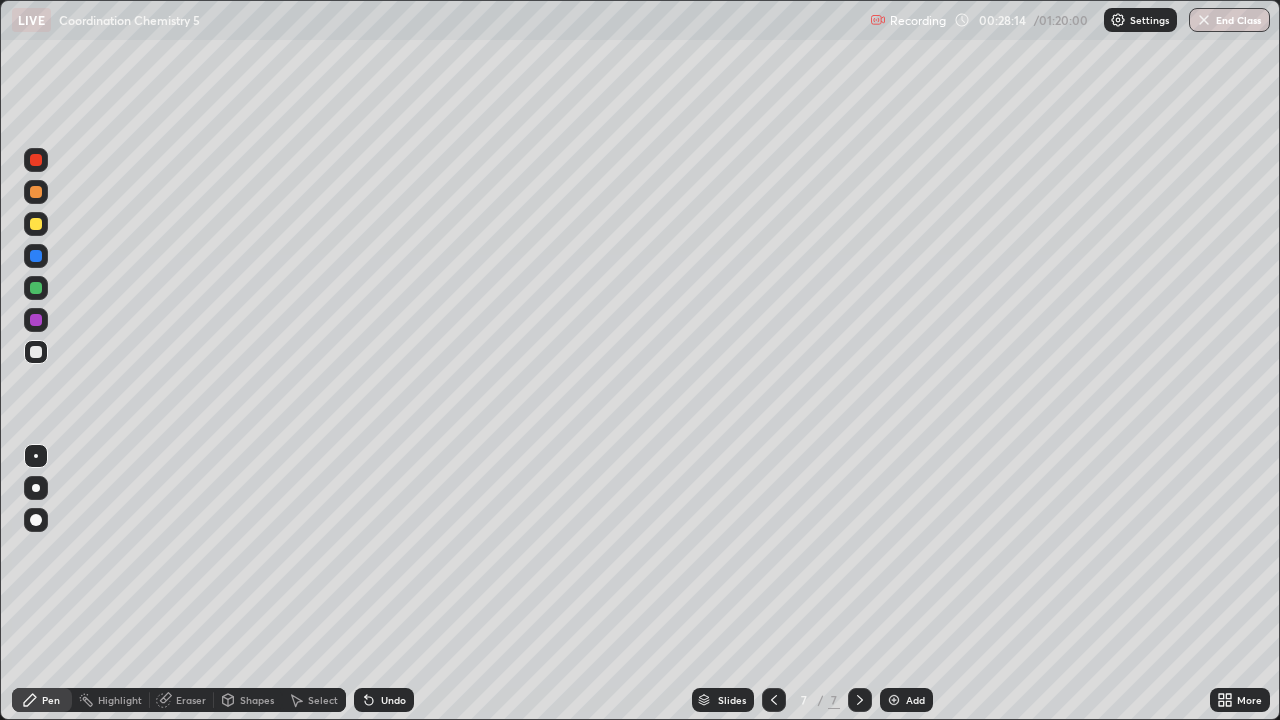 click on "Add" at bounding box center [906, 700] 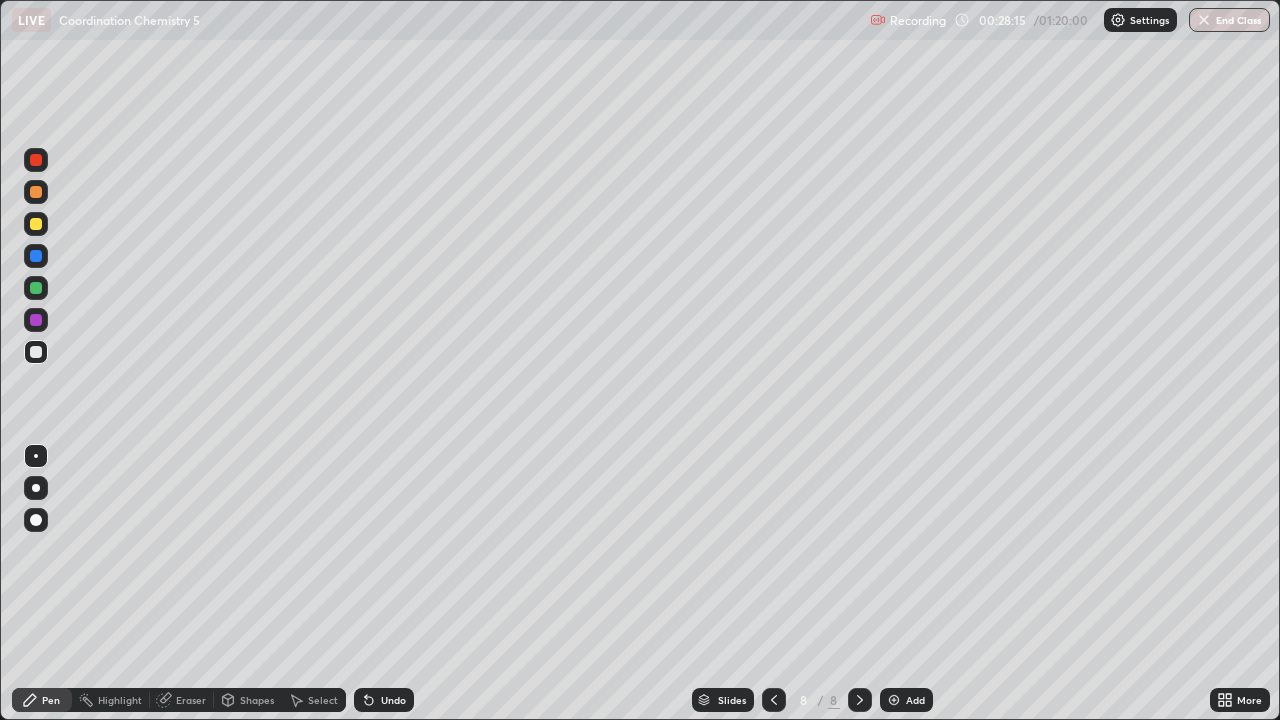 click at bounding box center (36, 224) 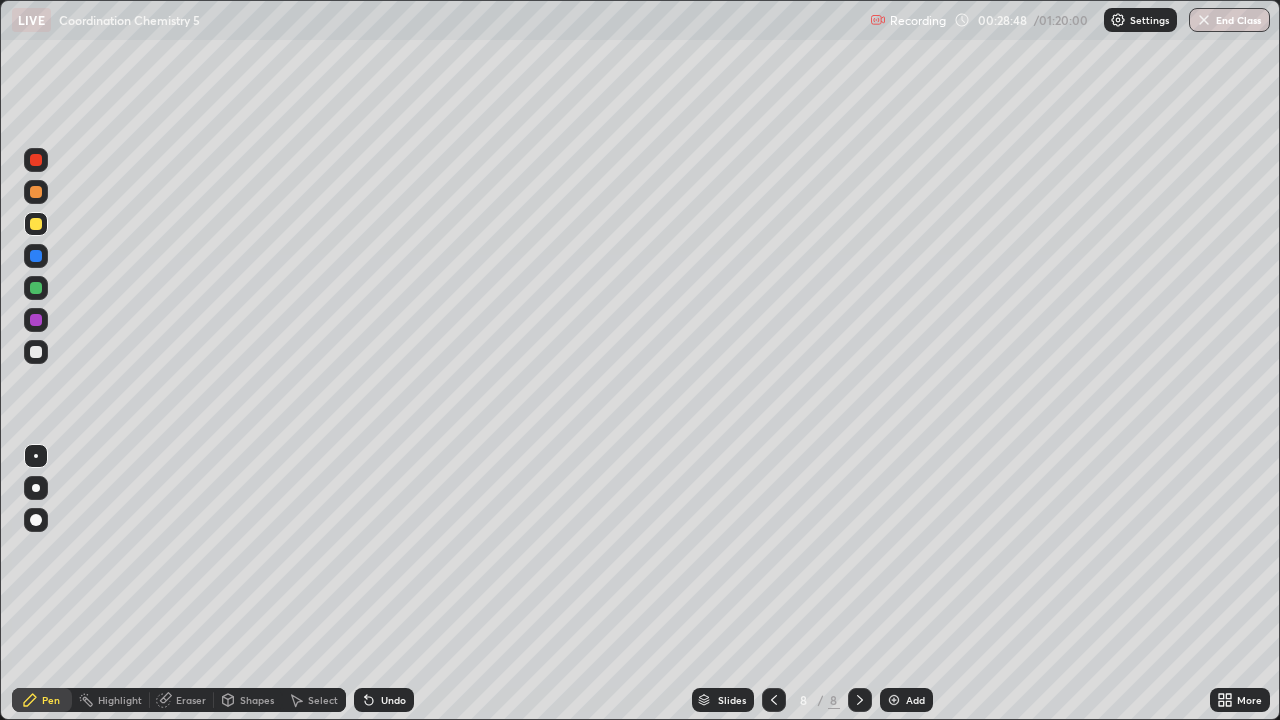 click at bounding box center (36, 352) 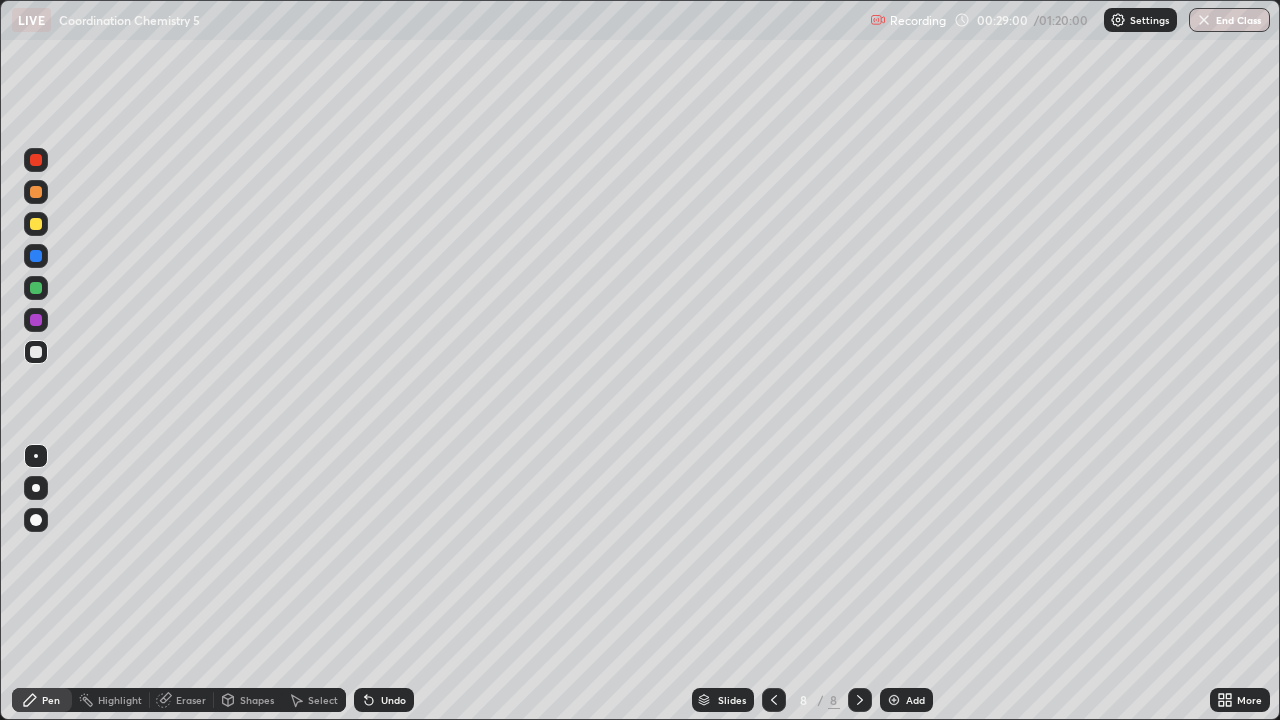 click on "Undo" at bounding box center [393, 700] 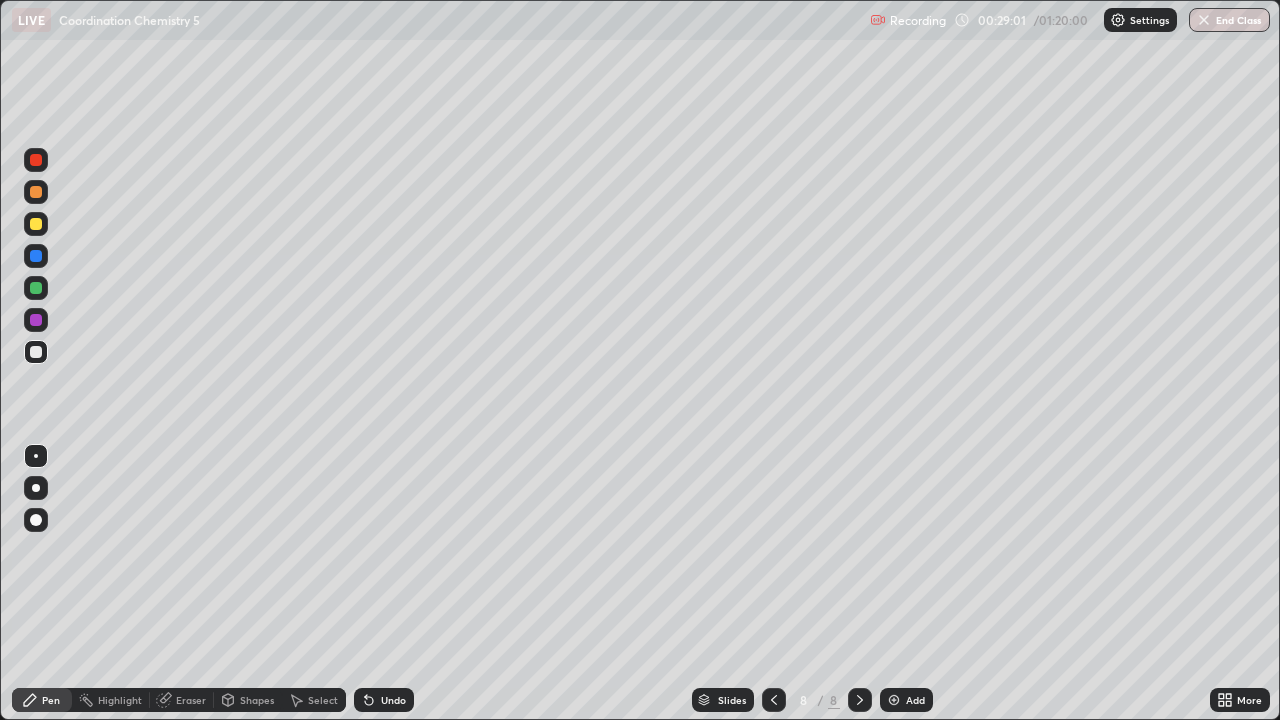 click on "Undo" at bounding box center (393, 700) 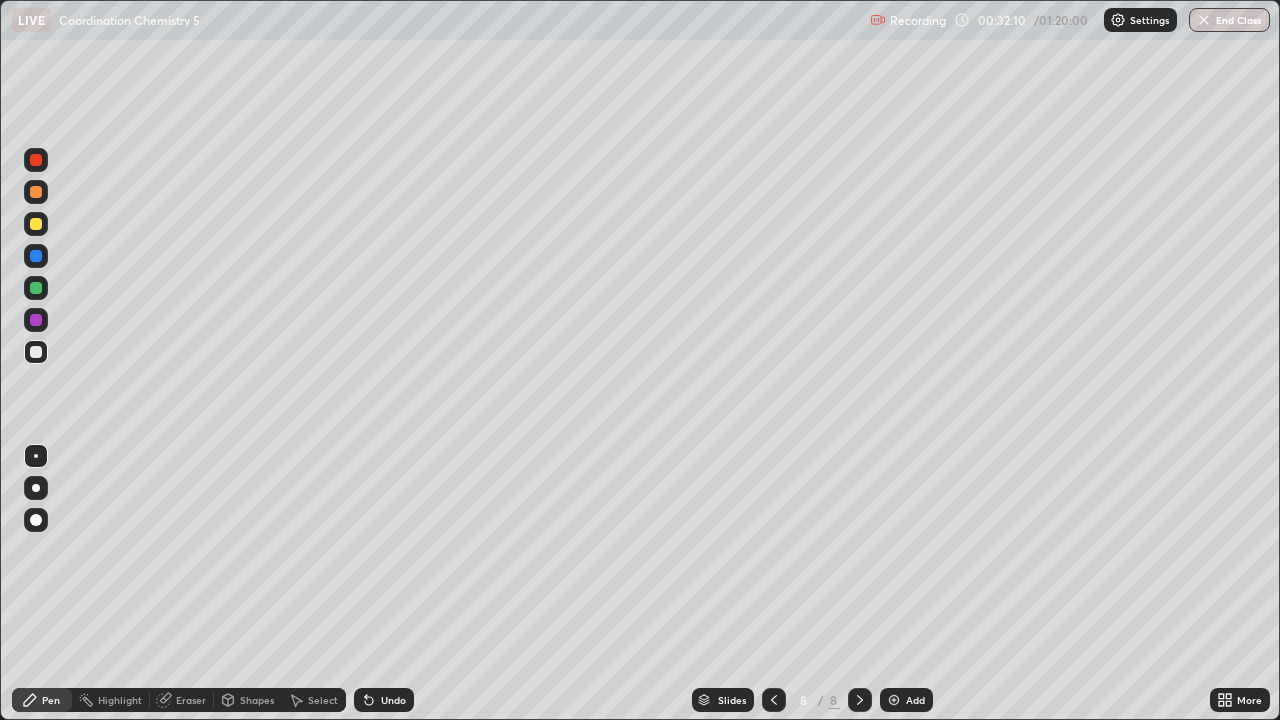 click 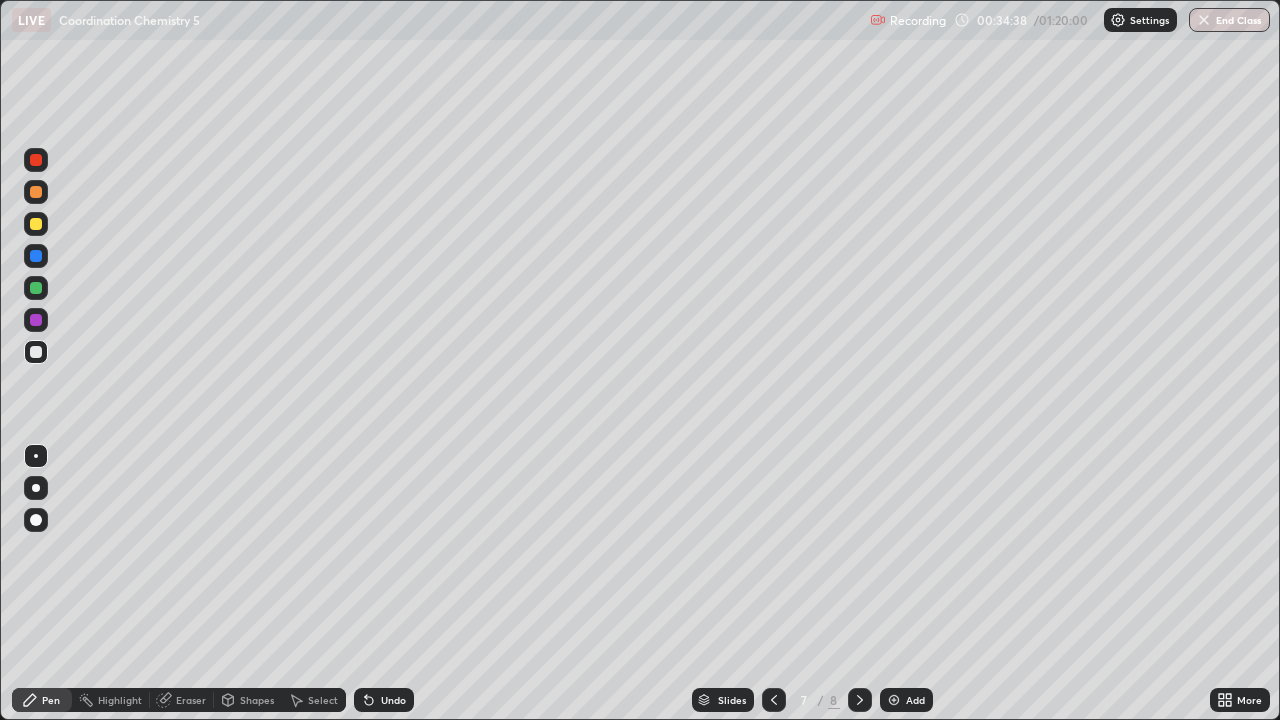 click at bounding box center (774, 700) 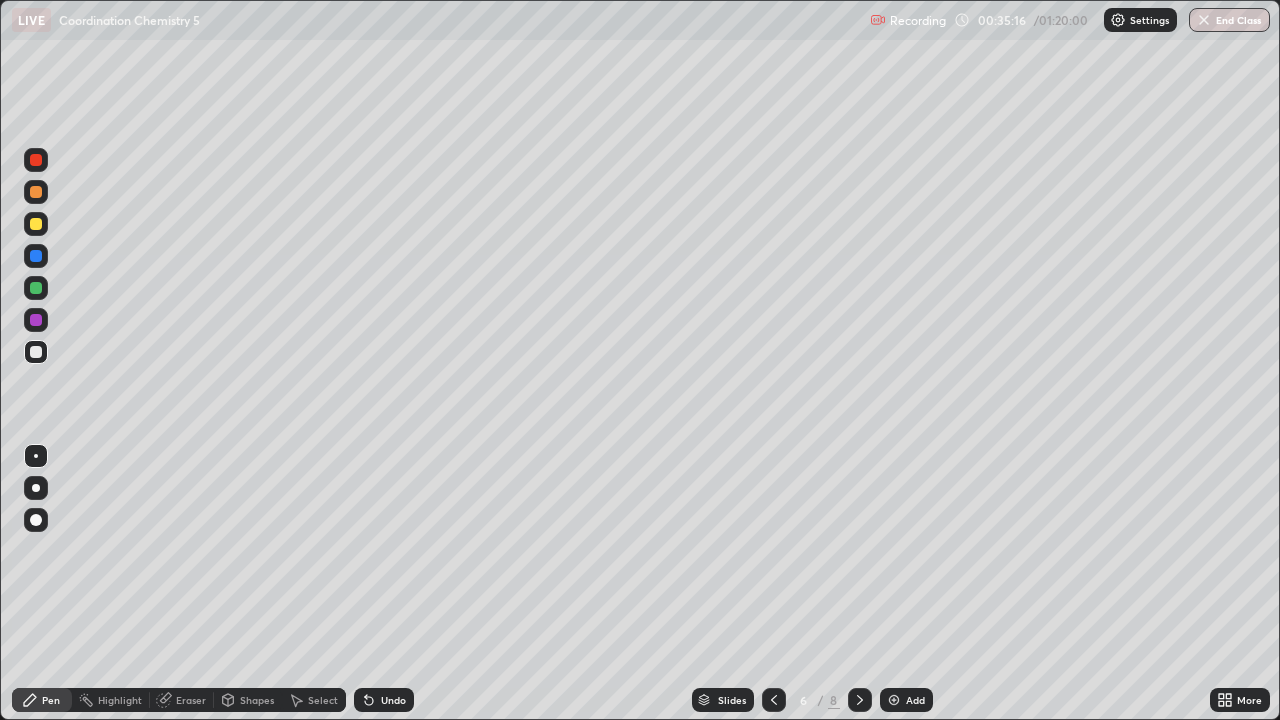 click on "Eraser" at bounding box center (191, 700) 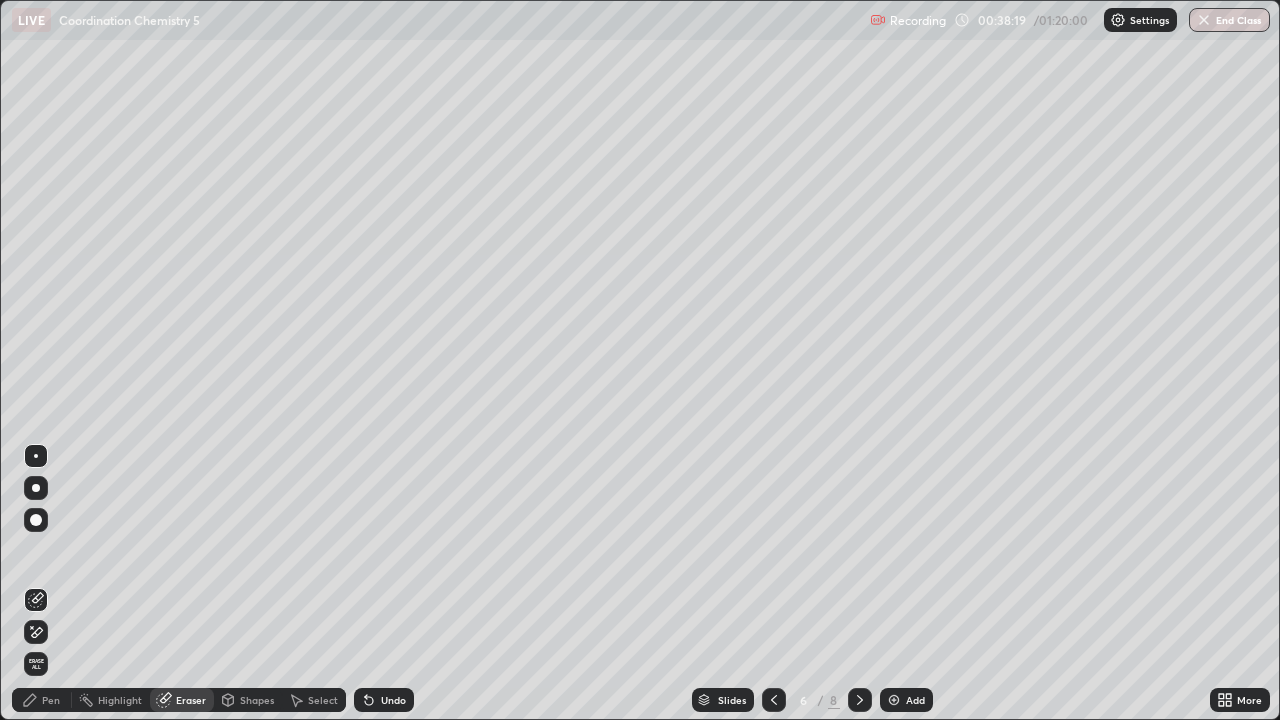 click 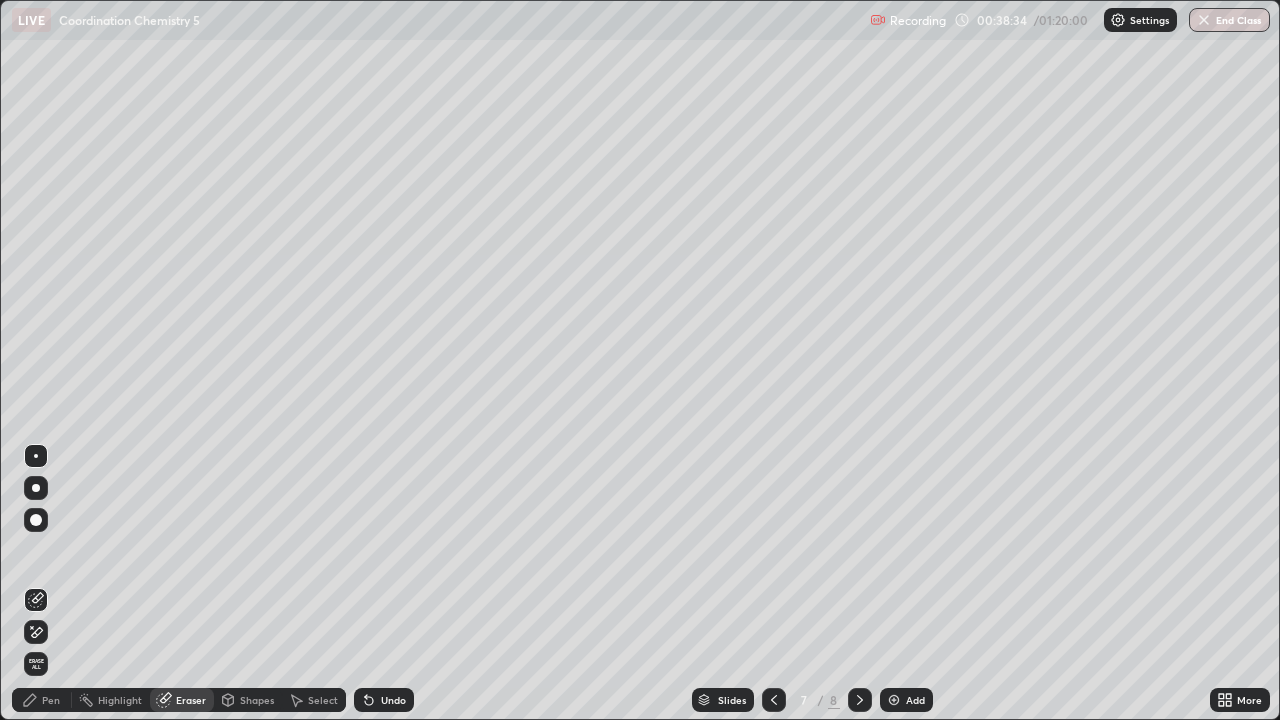 click on "Undo" at bounding box center (393, 700) 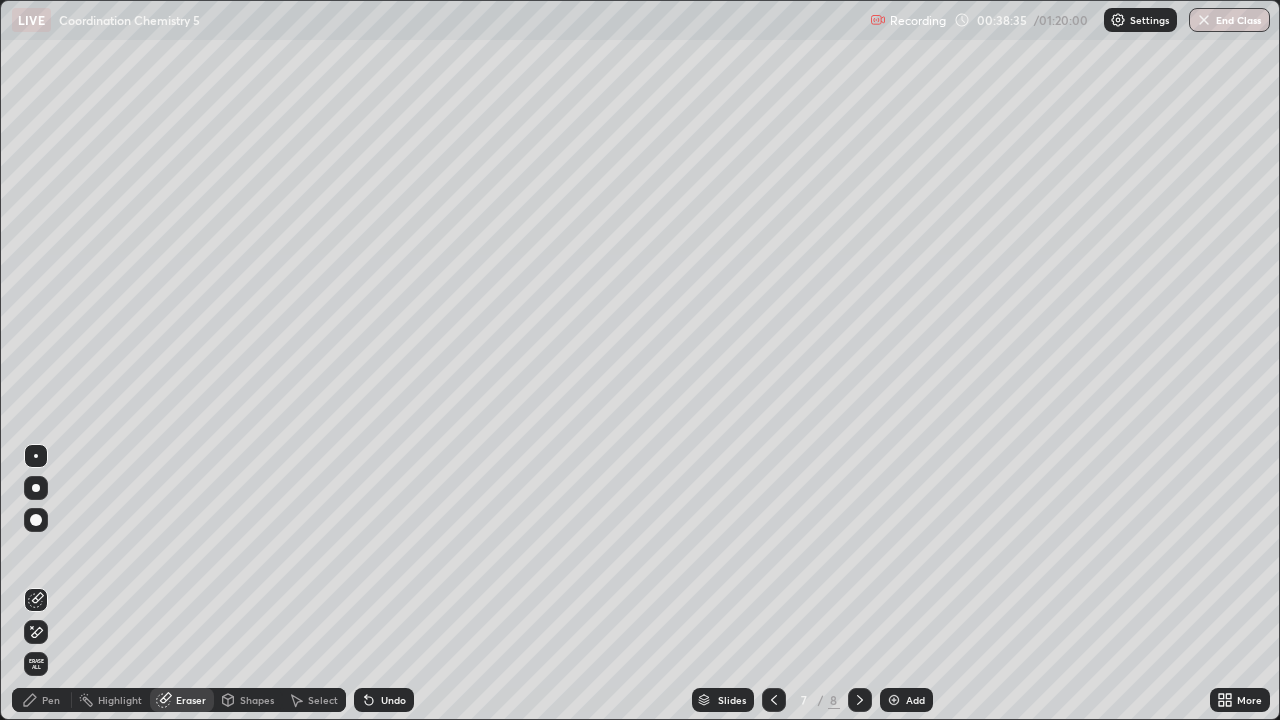 click on "Pen" at bounding box center [51, 700] 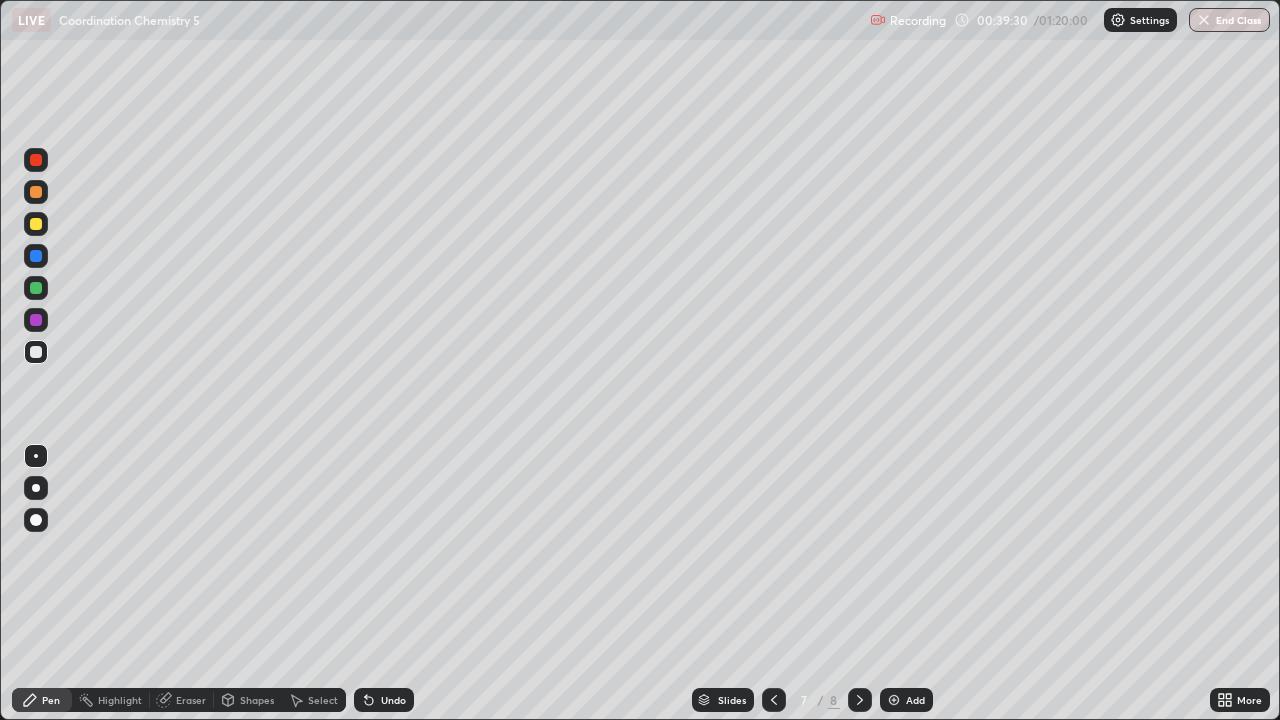 click at bounding box center (36, 192) 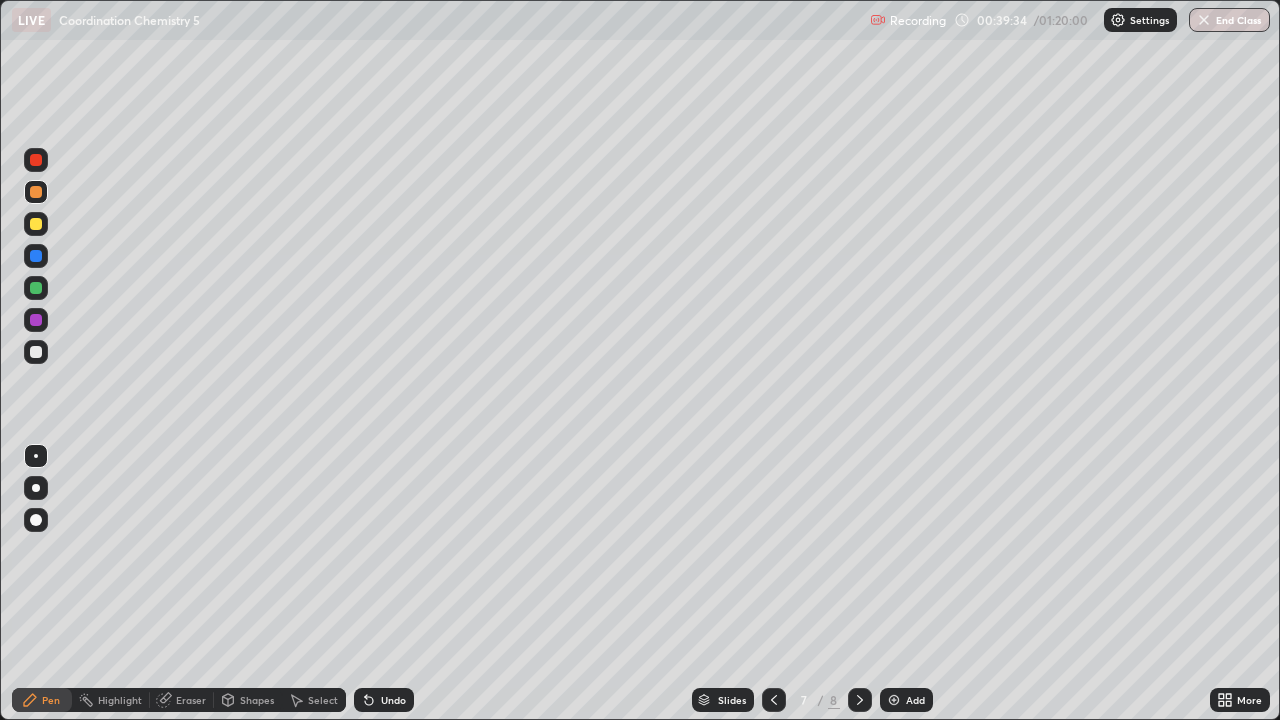 click on "Shapes" at bounding box center (257, 700) 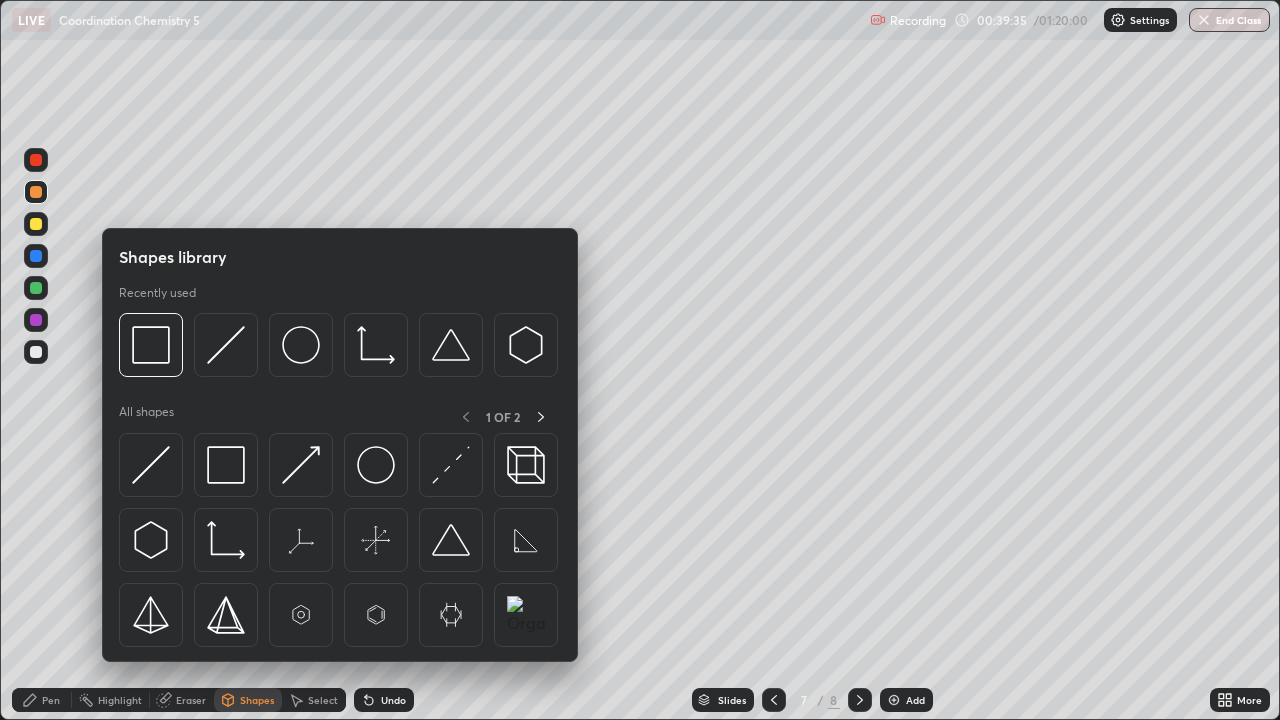 click on "Eraser" at bounding box center [182, 700] 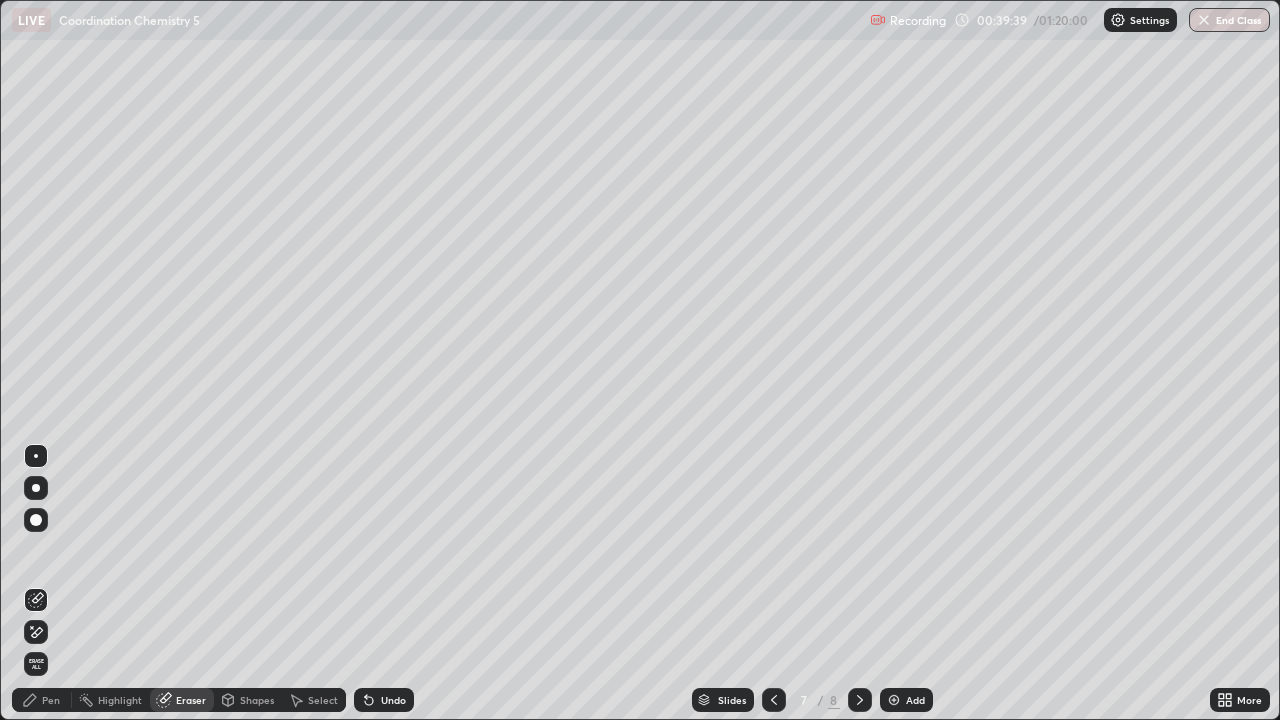 click on "Pen" at bounding box center [51, 700] 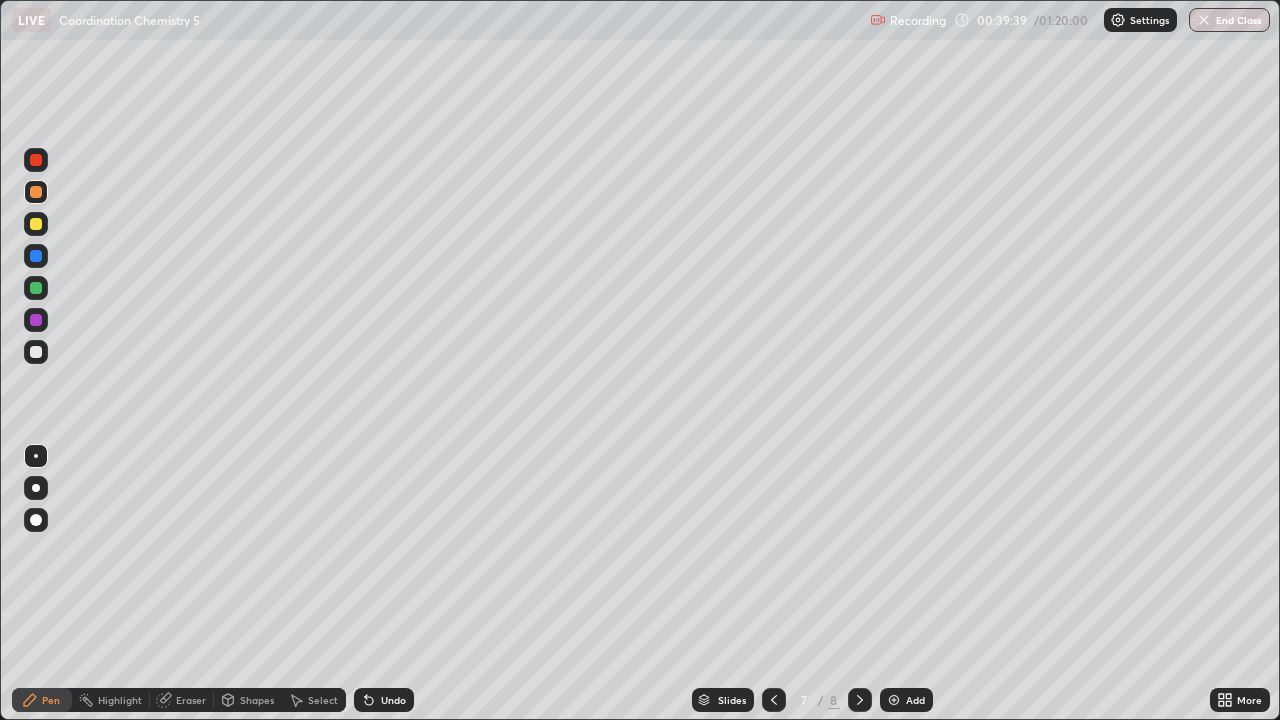 click at bounding box center (36, 352) 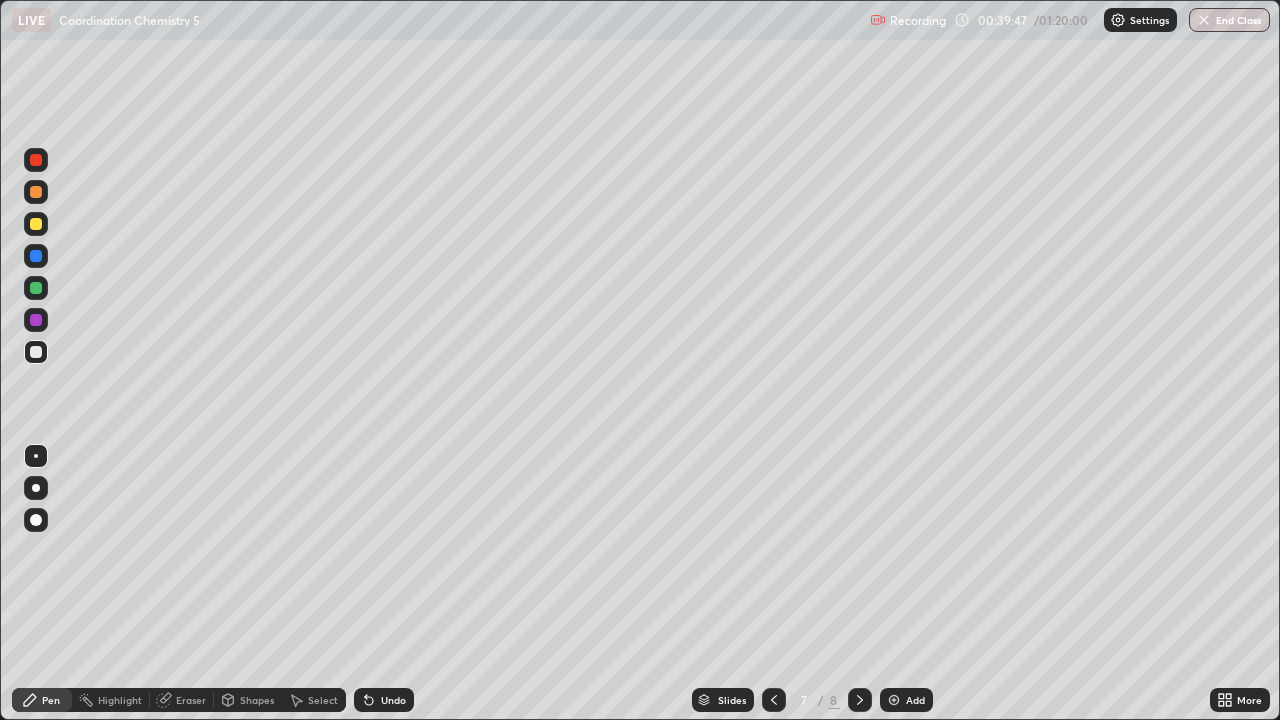 click at bounding box center [36, 288] 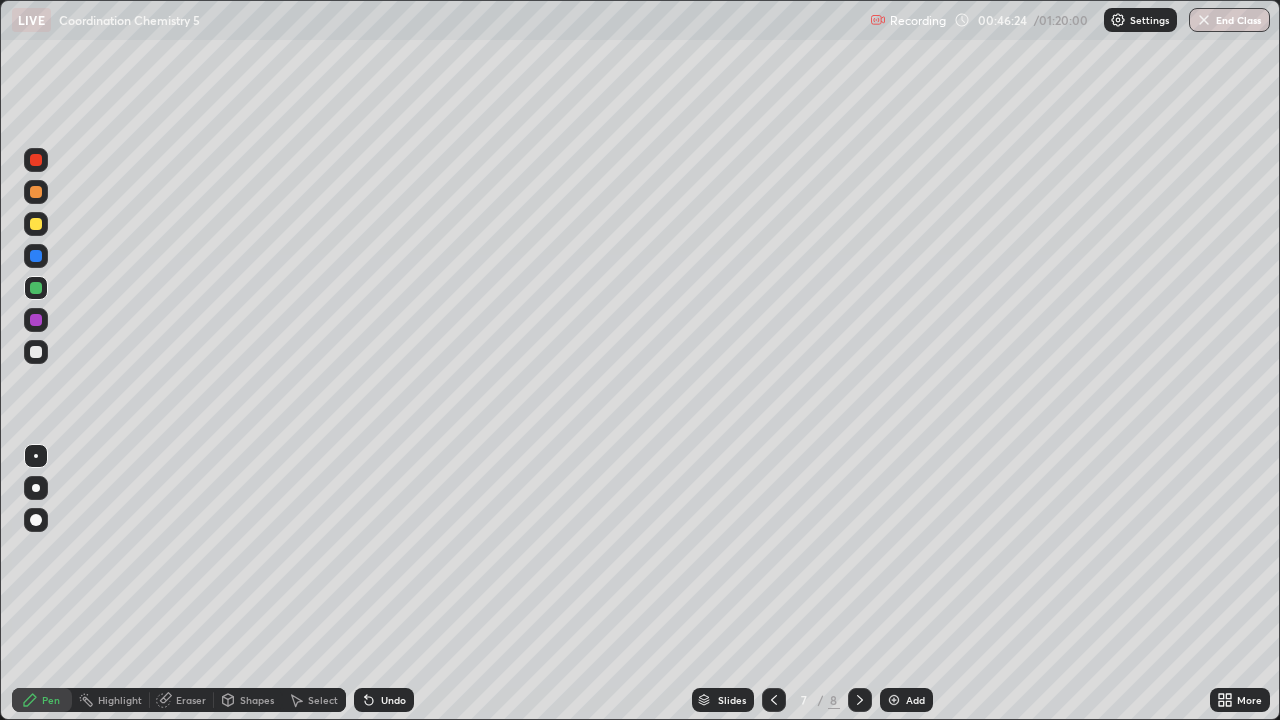 click 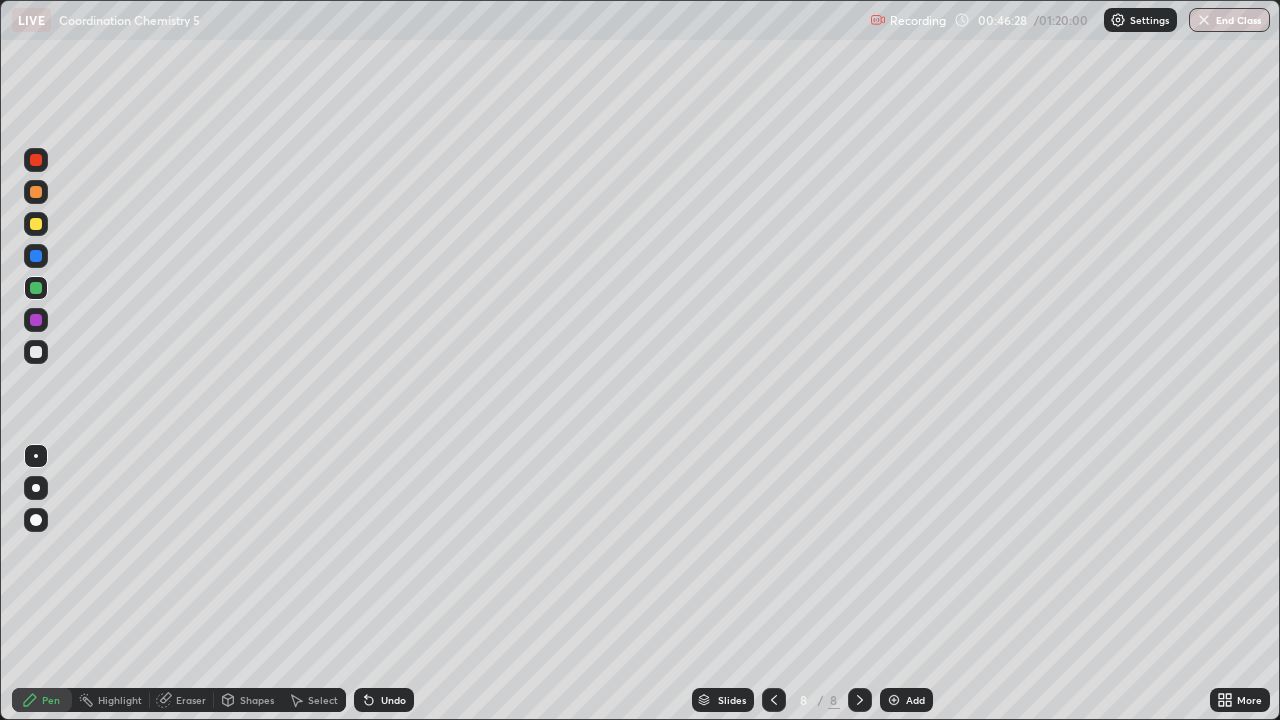 click at bounding box center (36, 352) 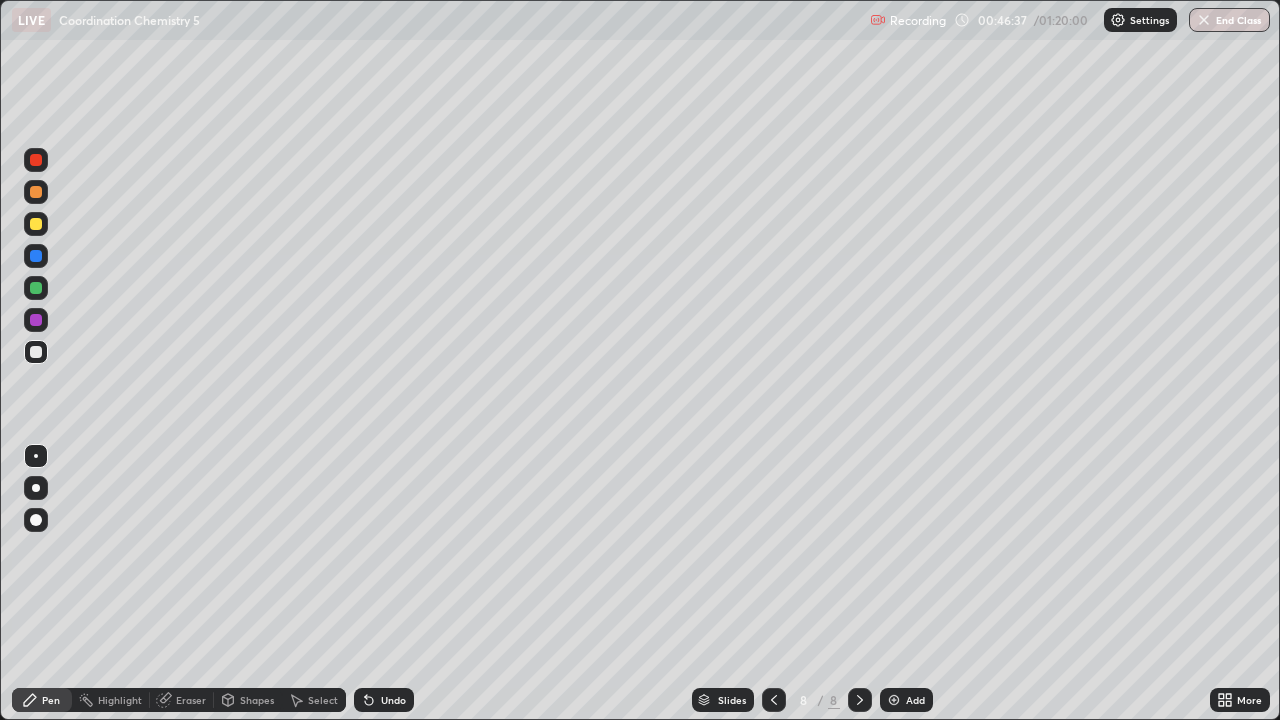 click on "Undo" at bounding box center [384, 700] 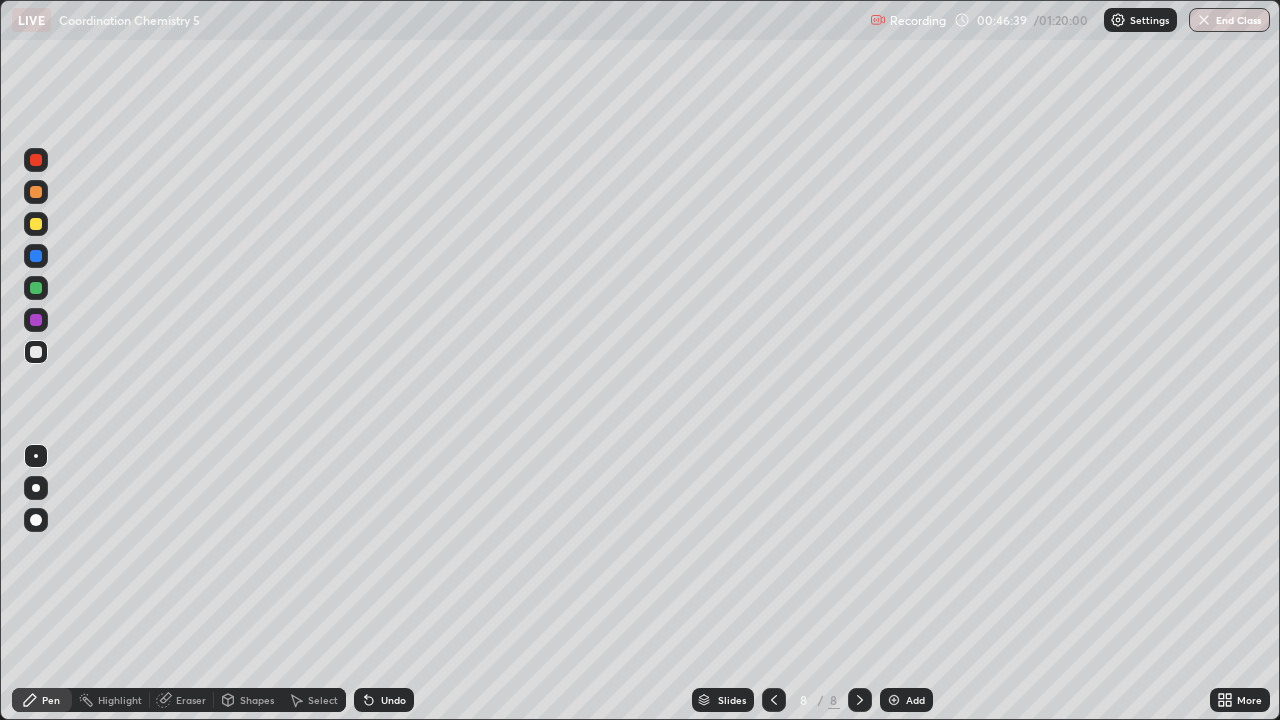 click on "Undo" at bounding box center (384, 700) 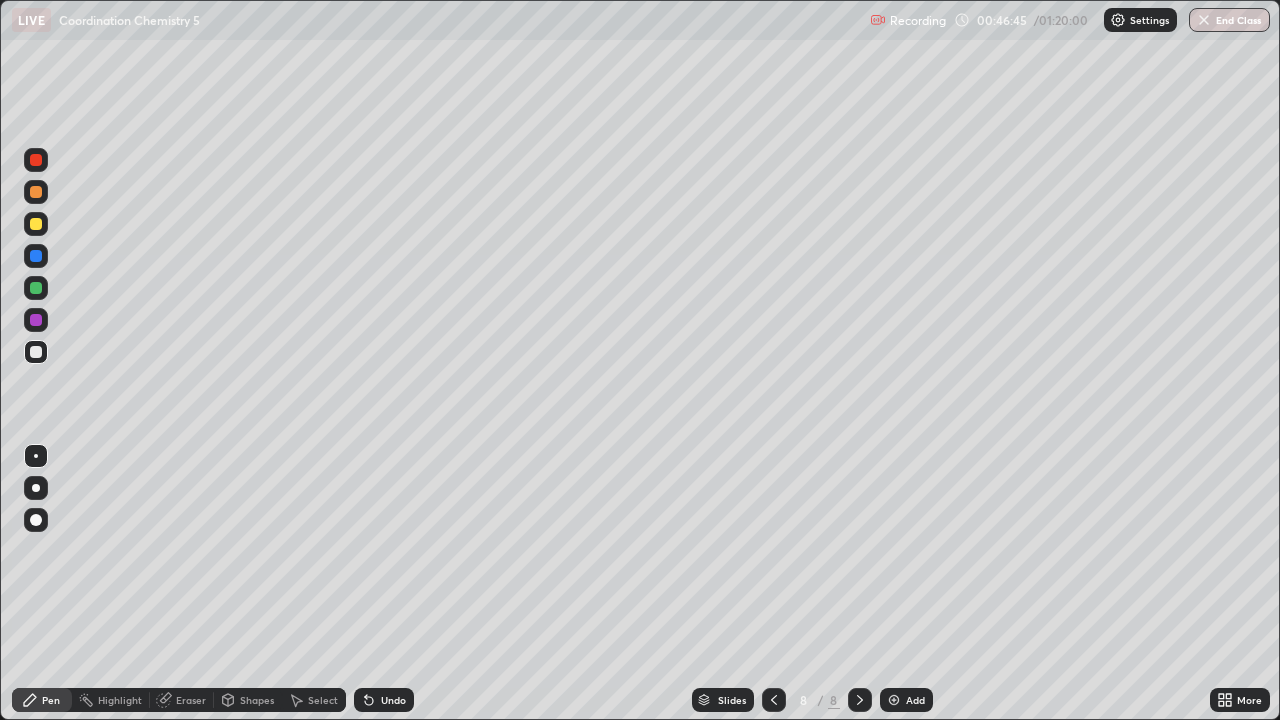 click on "Undo" at bounding box center (393, 700) 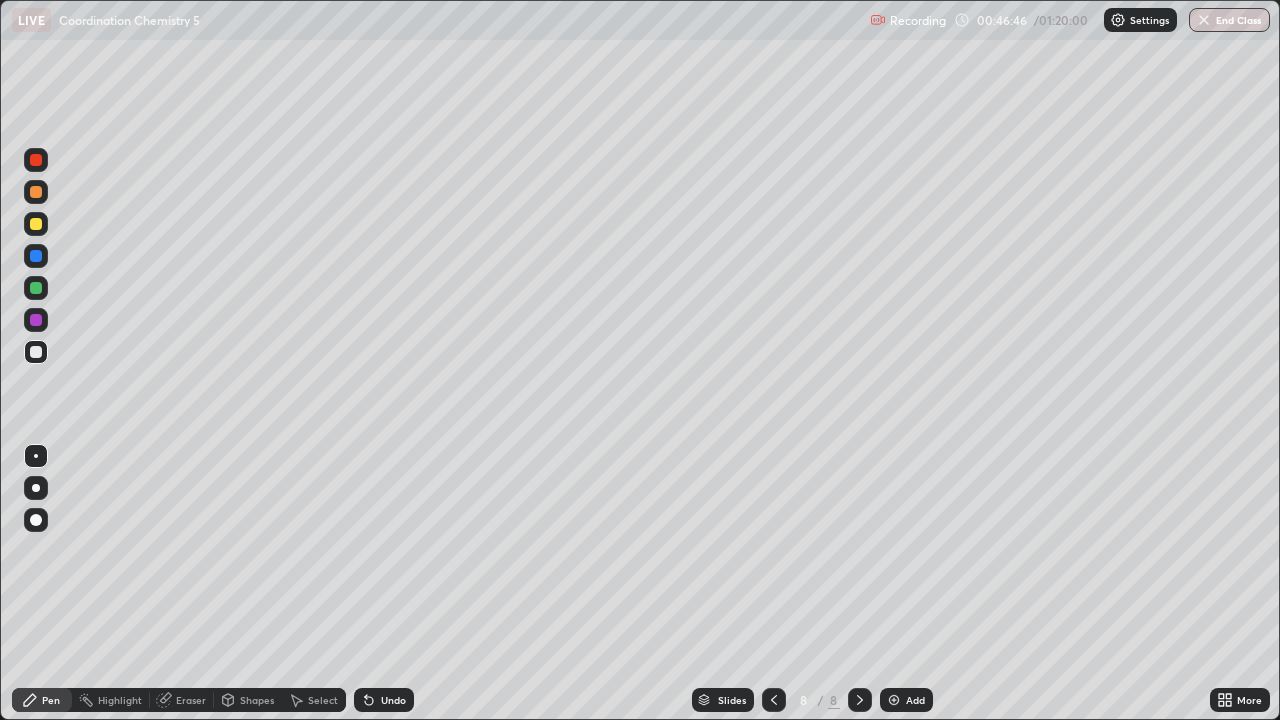 click on "Undo" at bounding box center [393, 700] 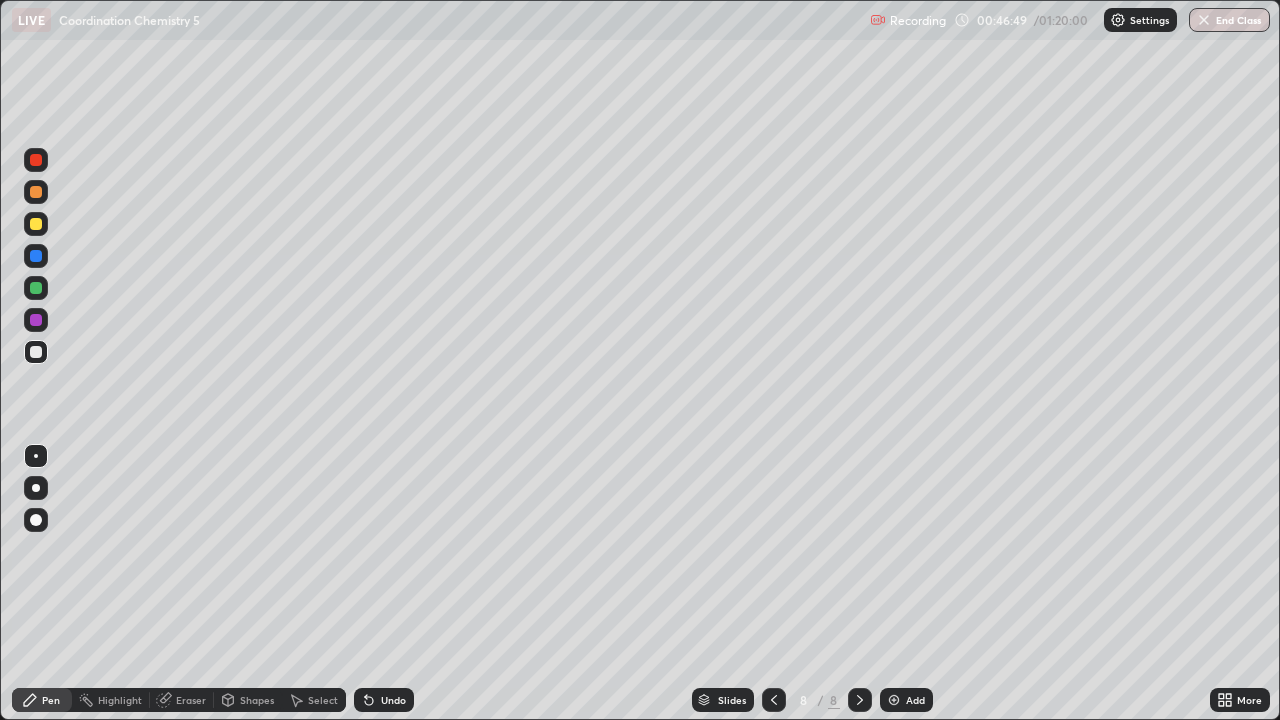 click on "Undo" at bounding box center (393, 700) 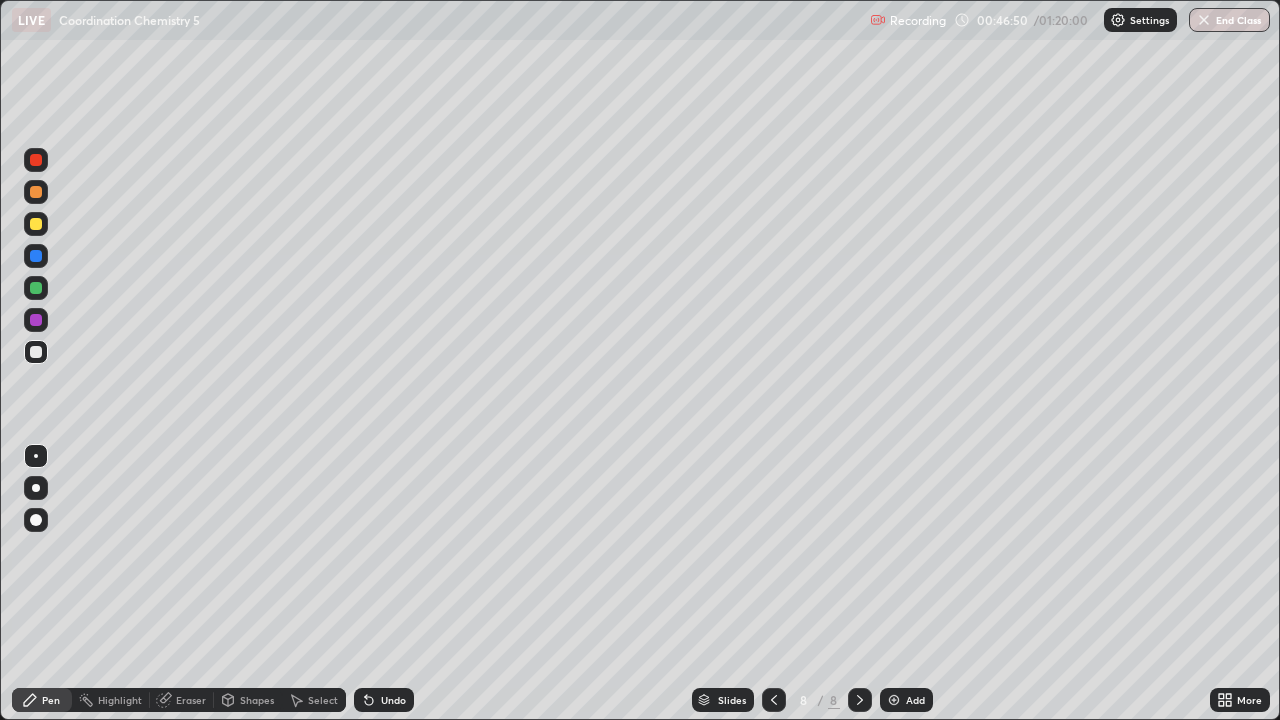 click on "Undo" at bounding box center (384, 700) 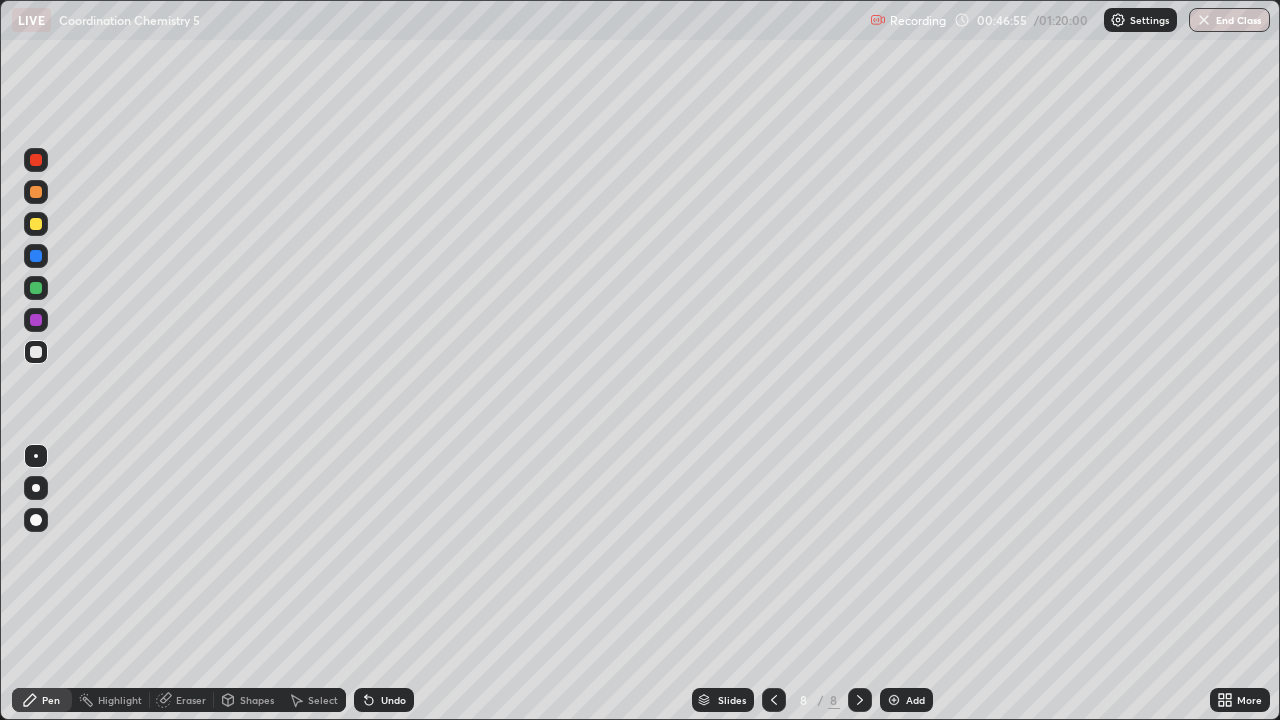 click on "Undo" at bounding box center (393, 700) 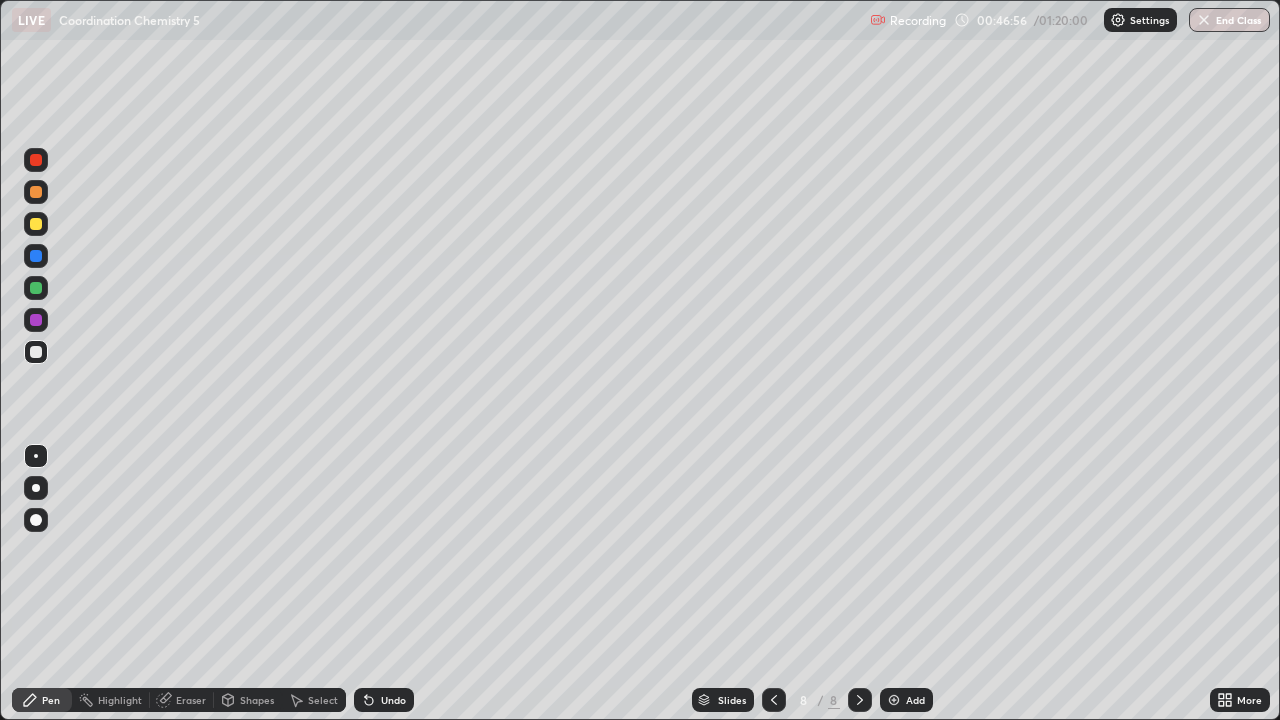 click on "Undo" at bounding box center (393, 700) 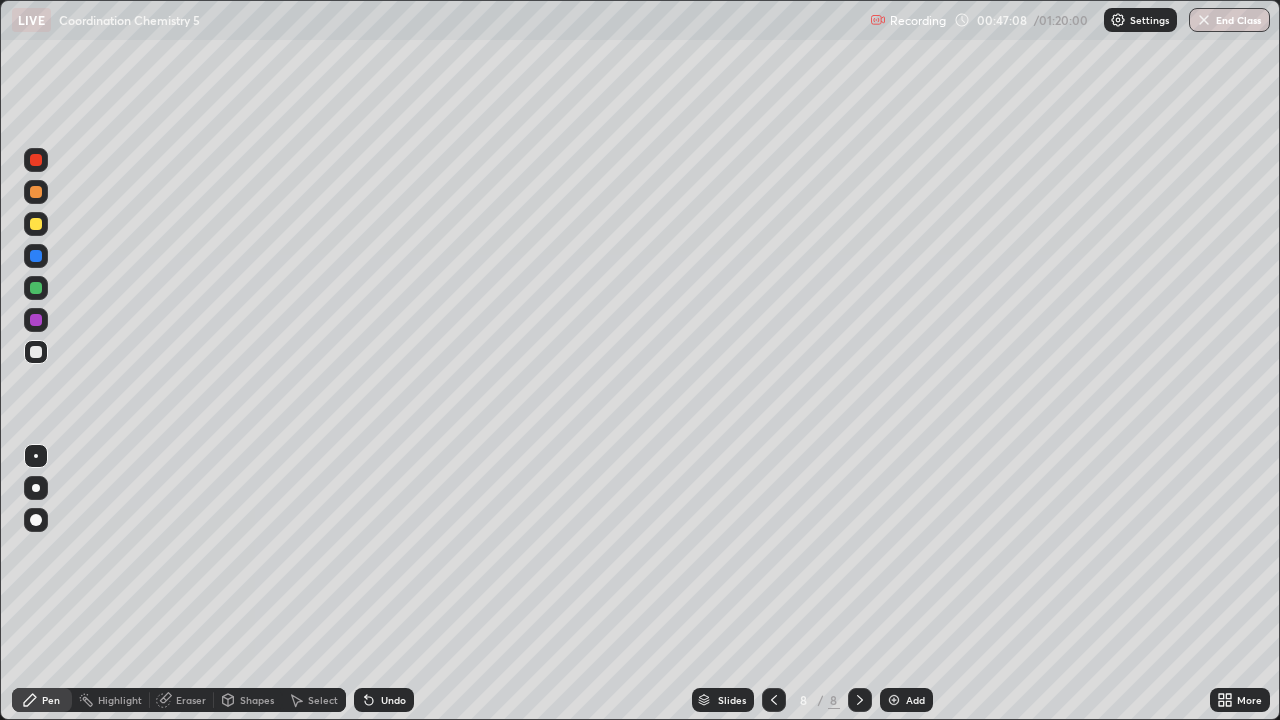 click on "Undo" at bounding box center (393, 700) 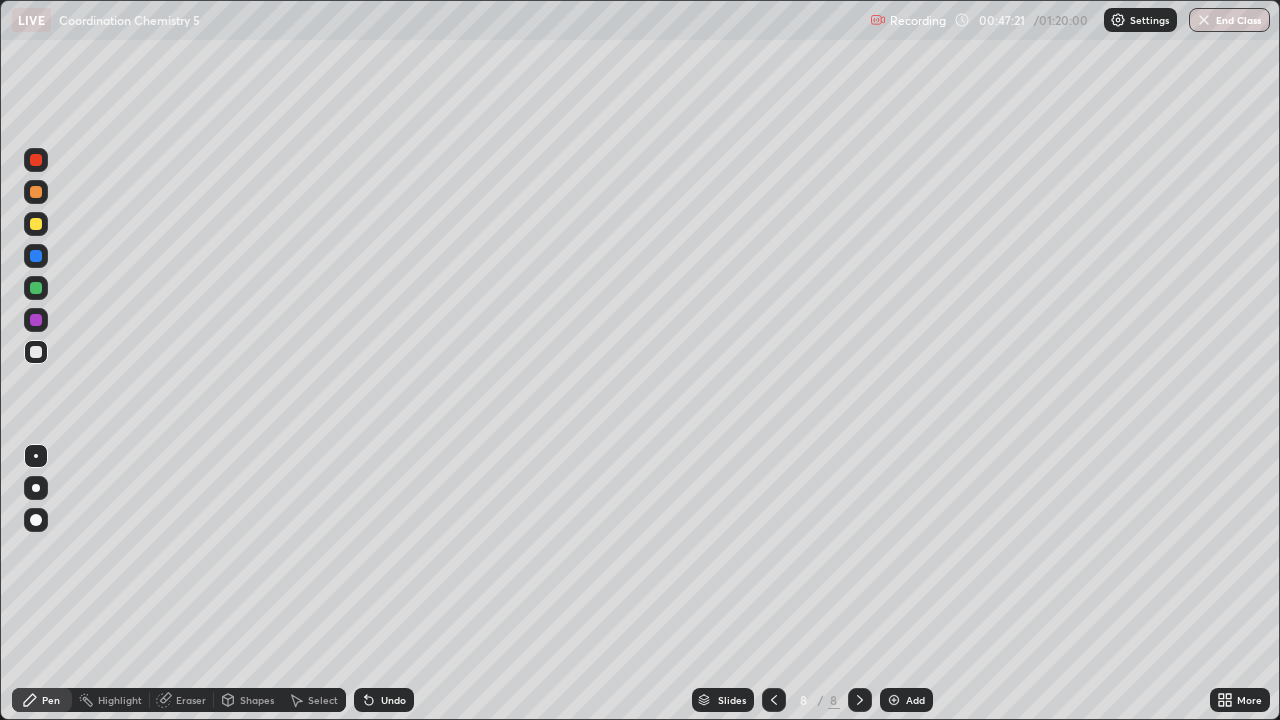 click on "Eraser" at bounding box center [191, 700] 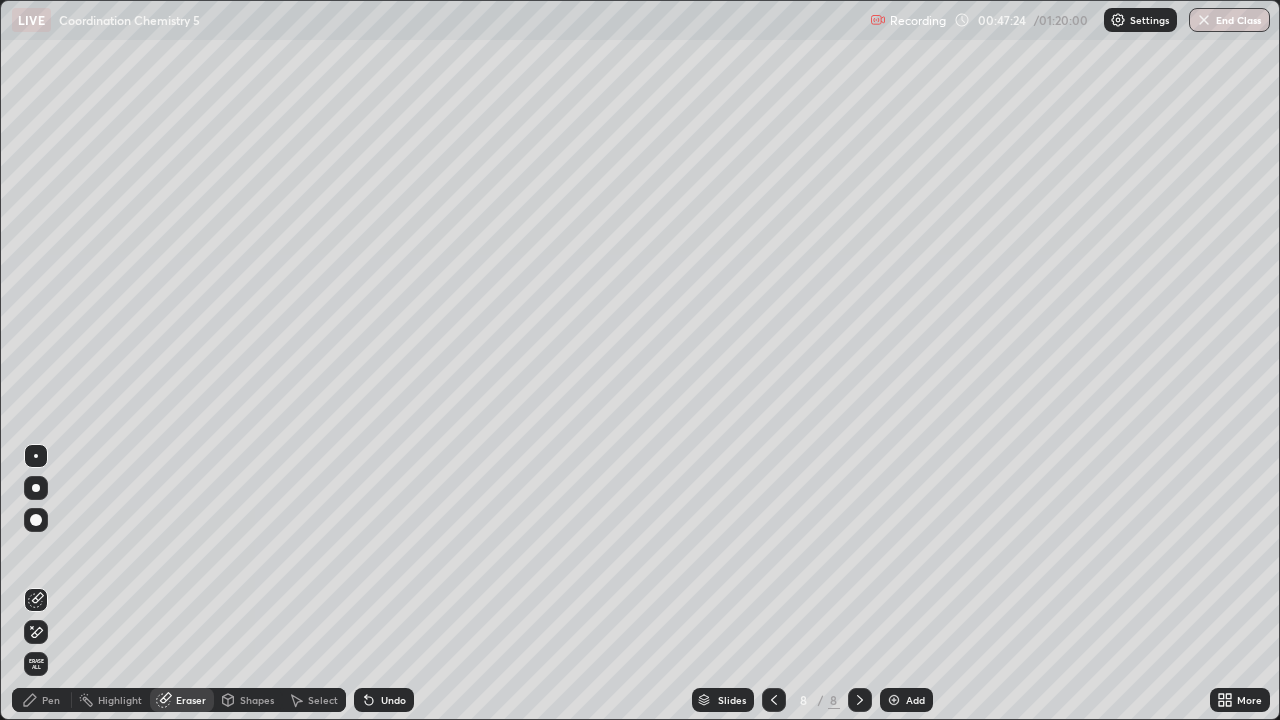 click on "Pen" at bounding box center [51, 700] 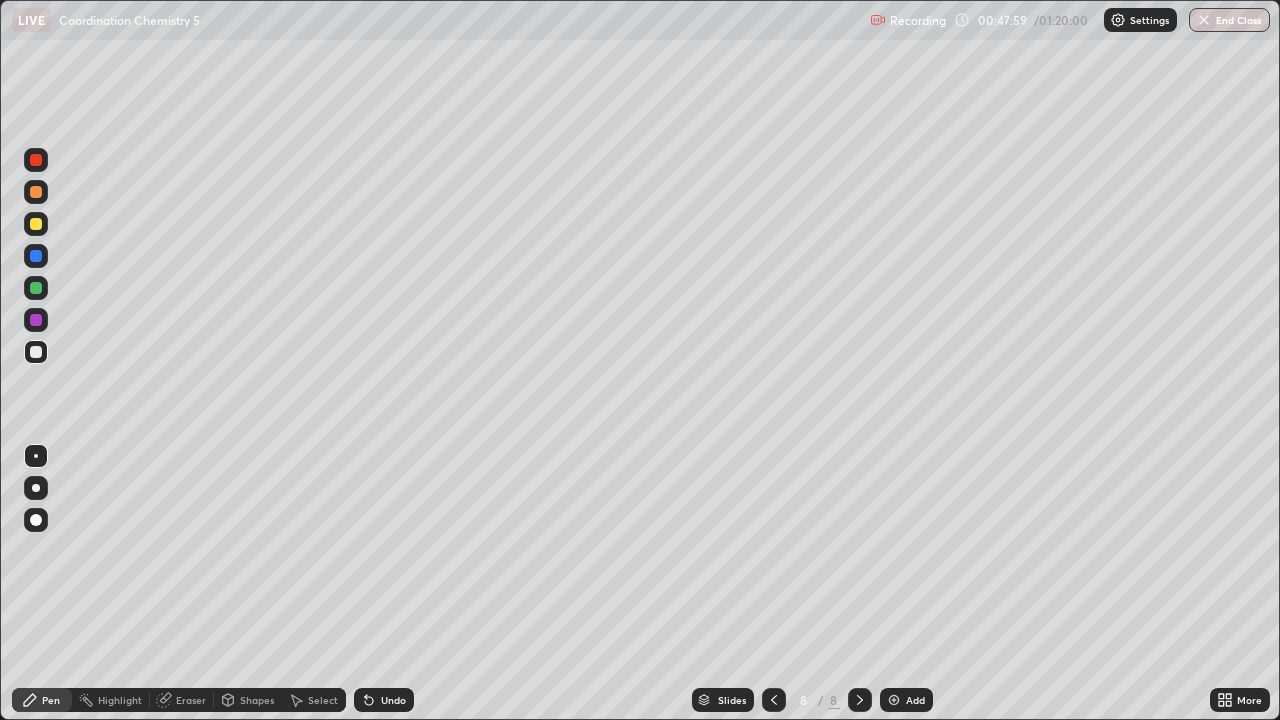 click on "Eraser" at bounding box center [182, 700] 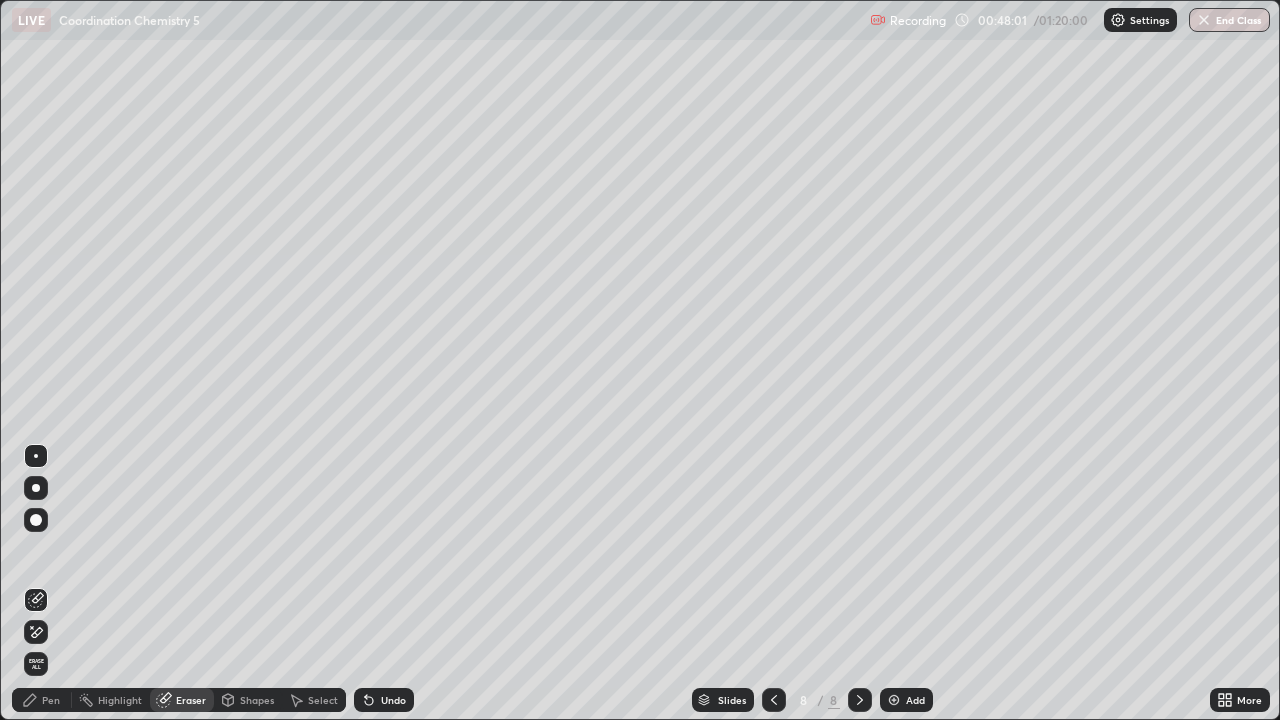 click on "Pen" at bounding box center [42, 700] 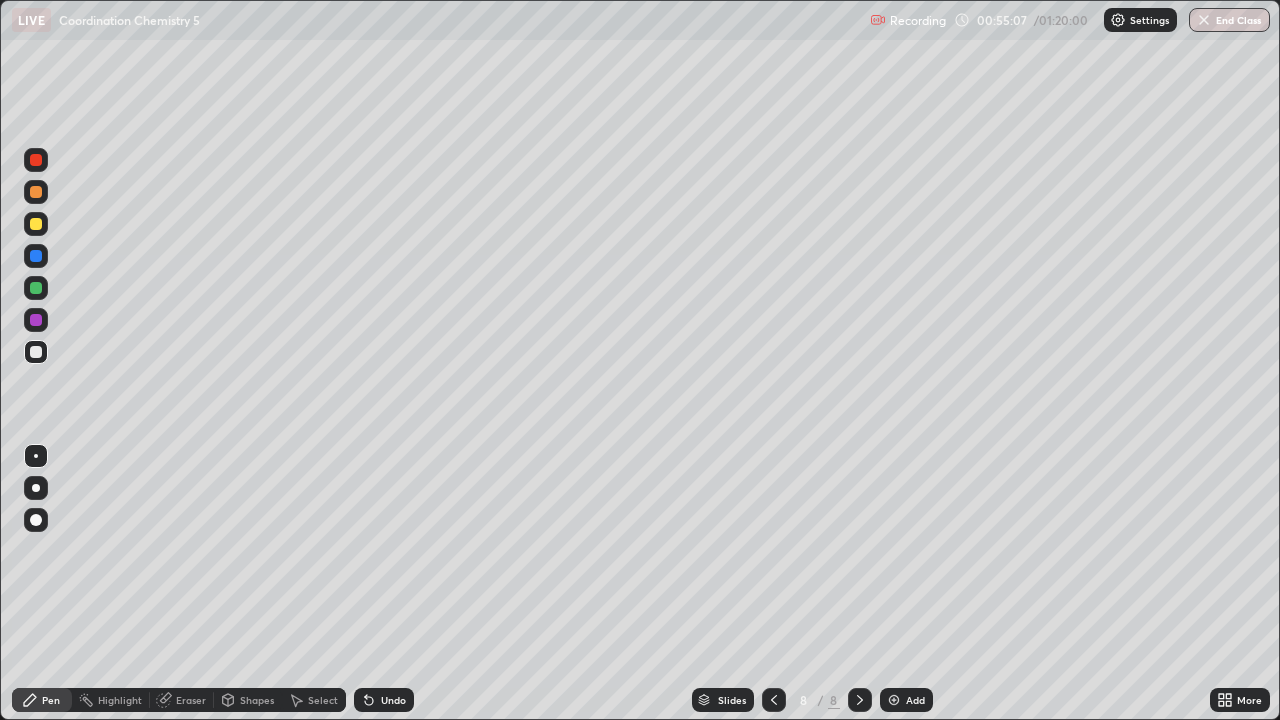click 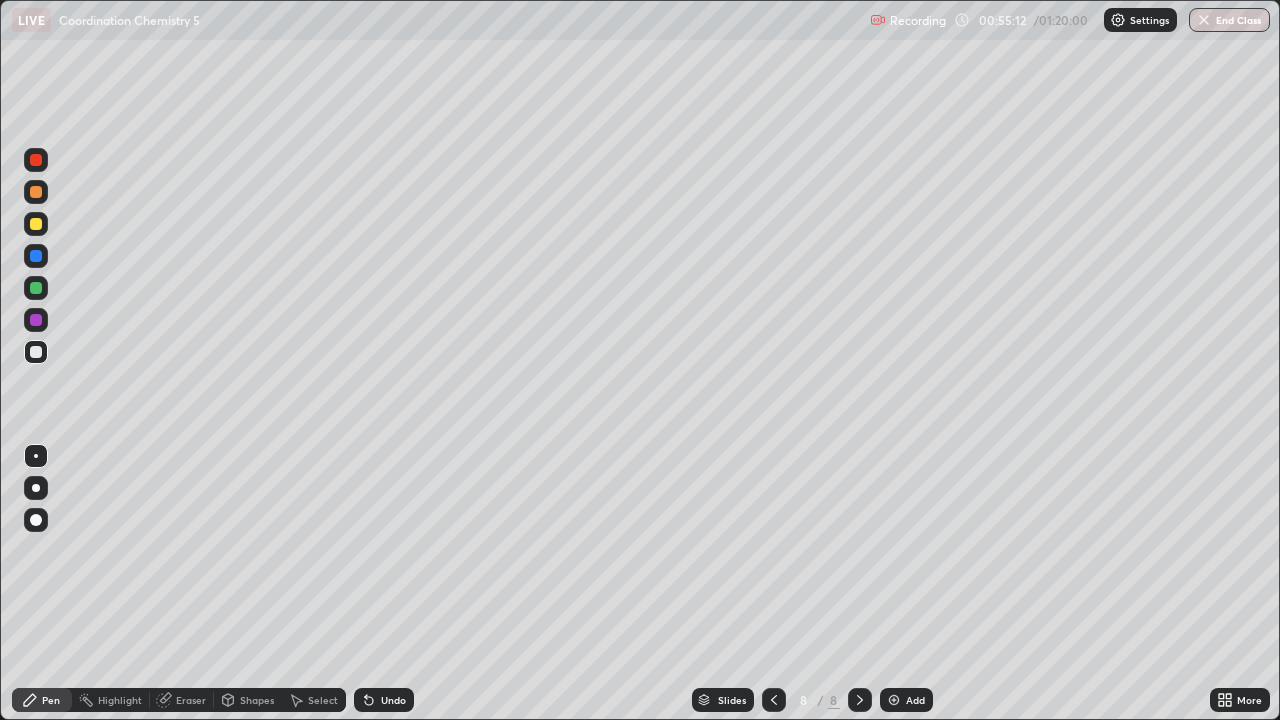 click at bounding box center [894, 700] 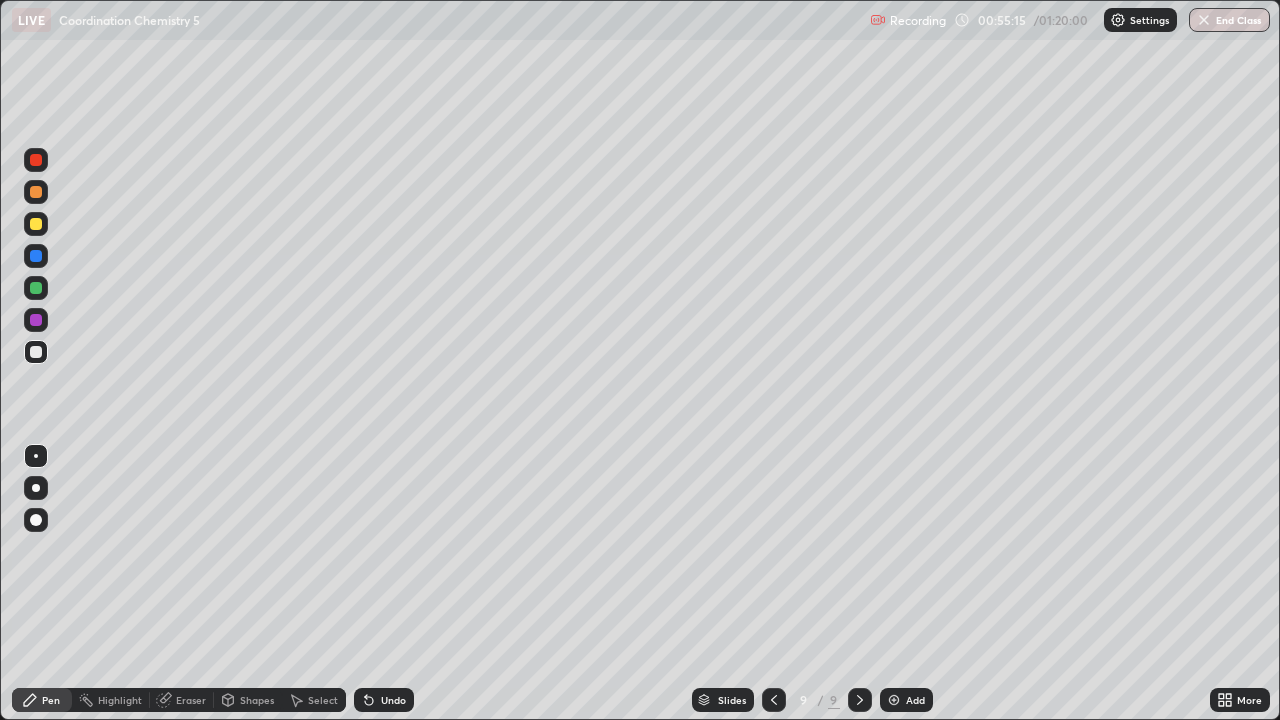 click at bounding box center [36, 224] 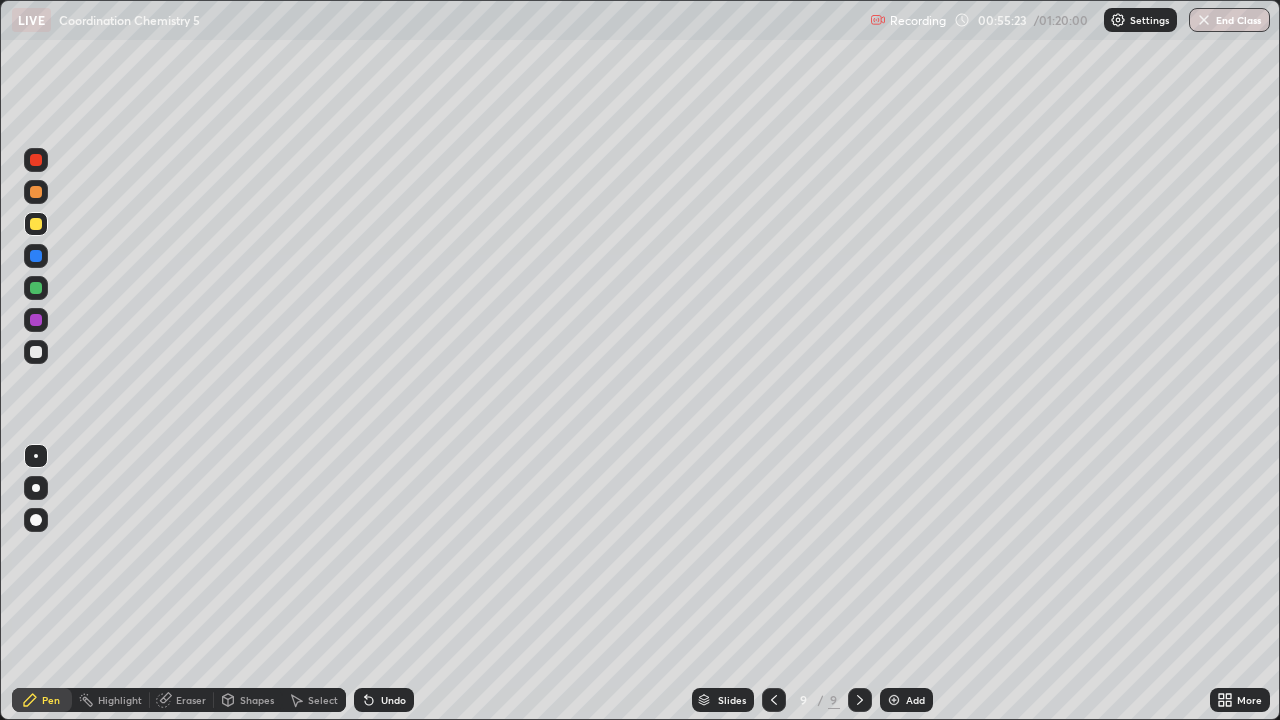 click at bounding box center (36, 352) 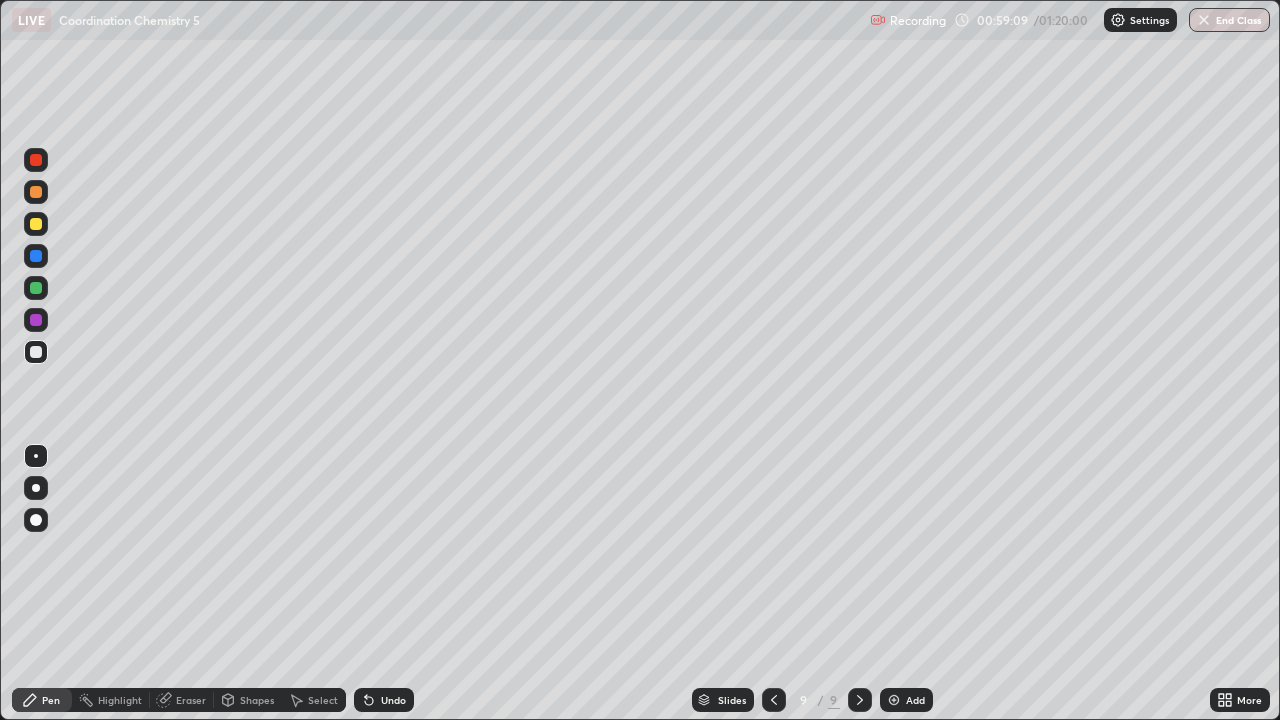 click at bounding box center [36, 224] 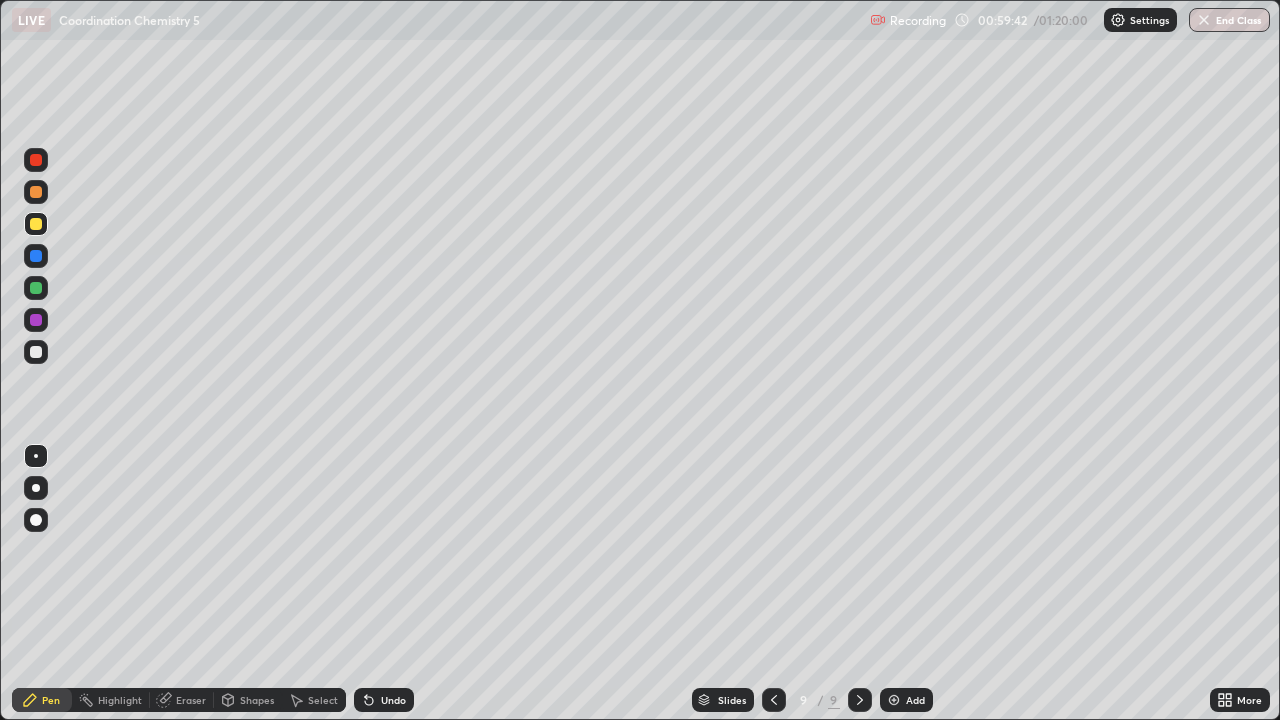 click at bounding box center [36, 192] 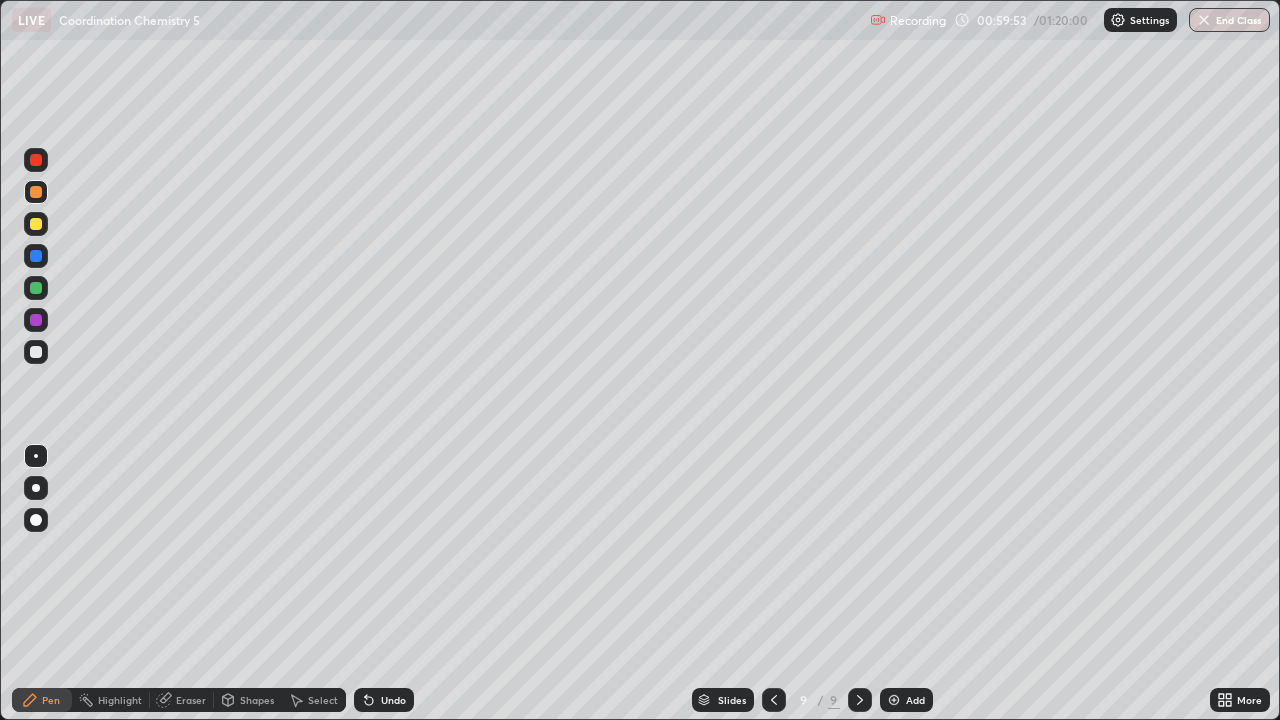 click on "Undo" at bounding box center (393, 700) 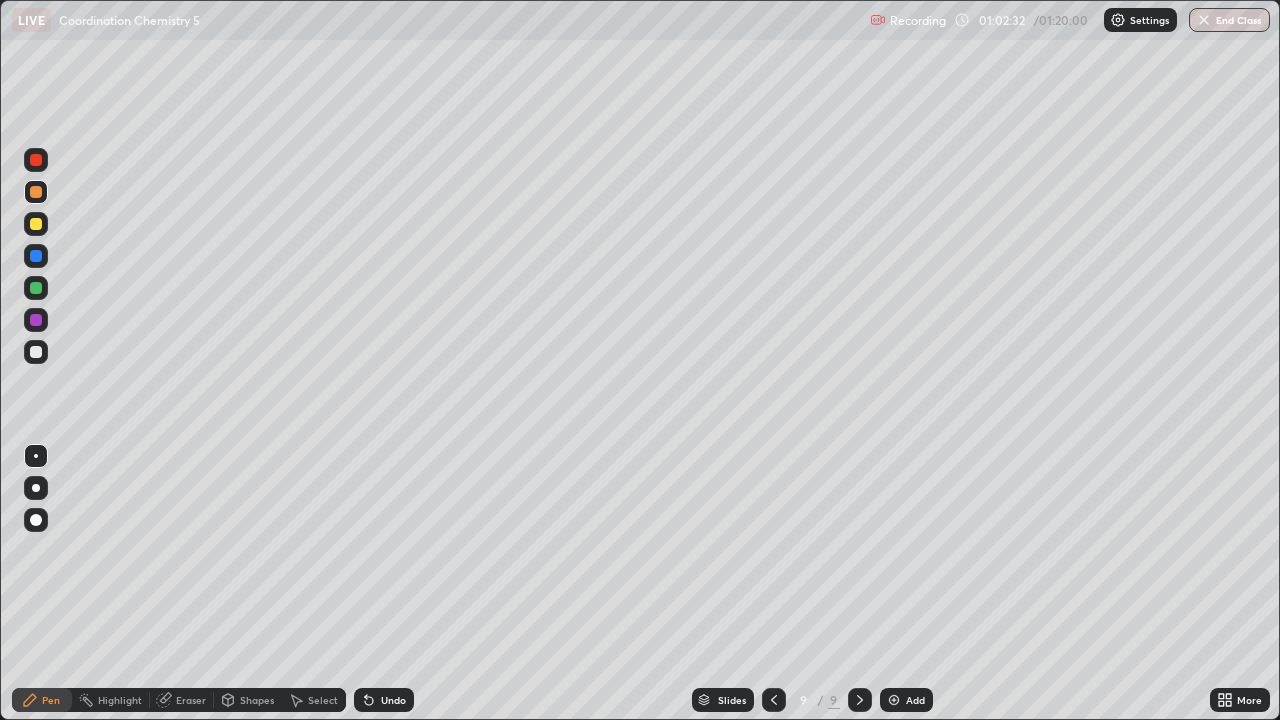 click at bounding box center (894, 700) 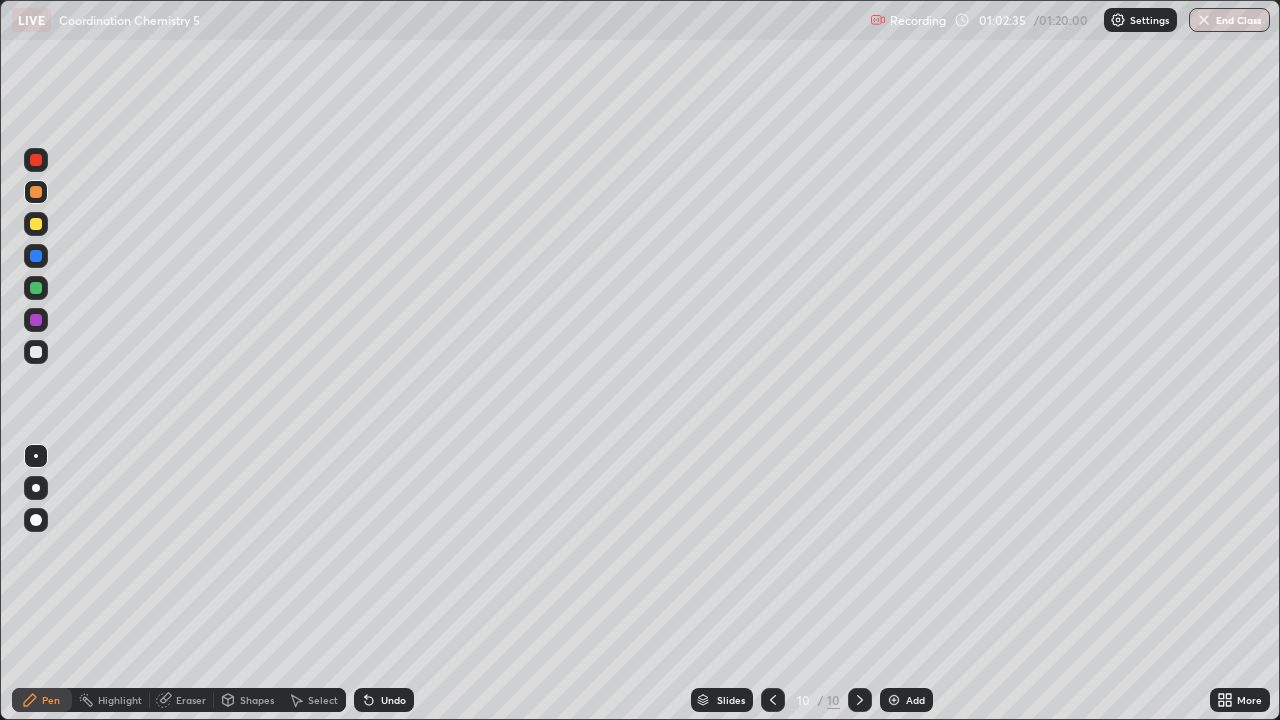click at bounding box center (36, 352) 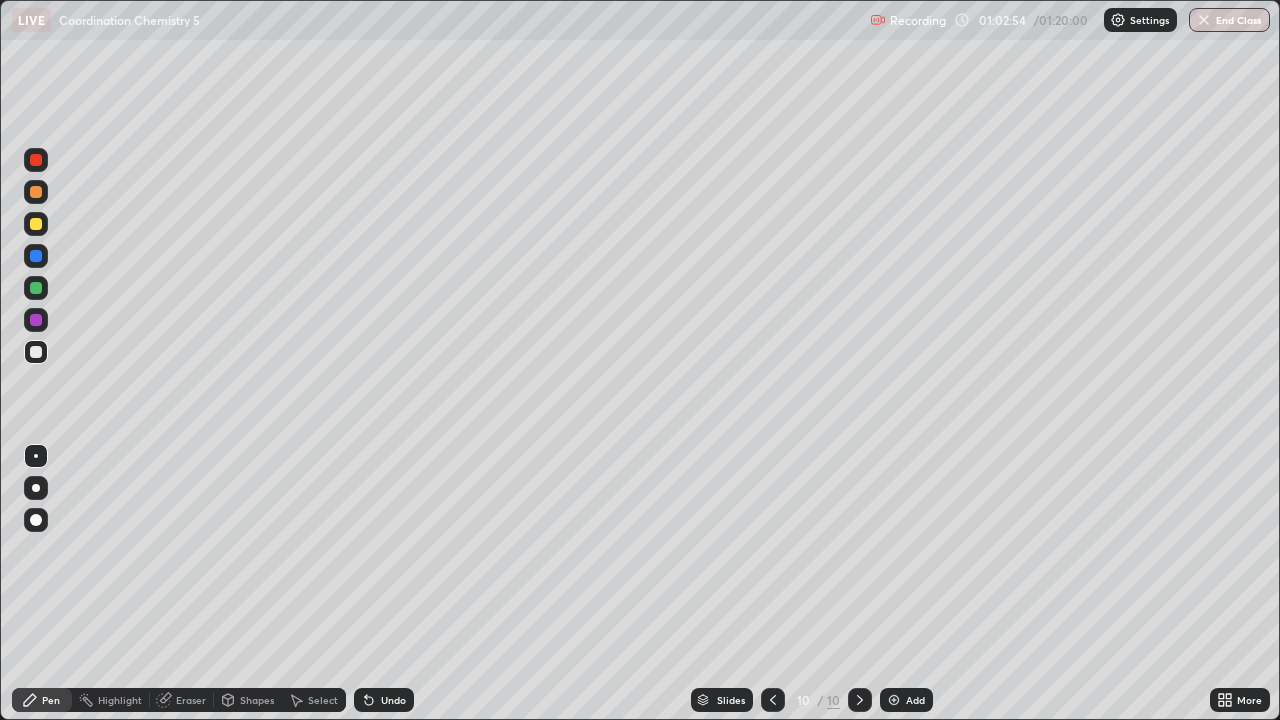 click at bounding box center (36, 224) 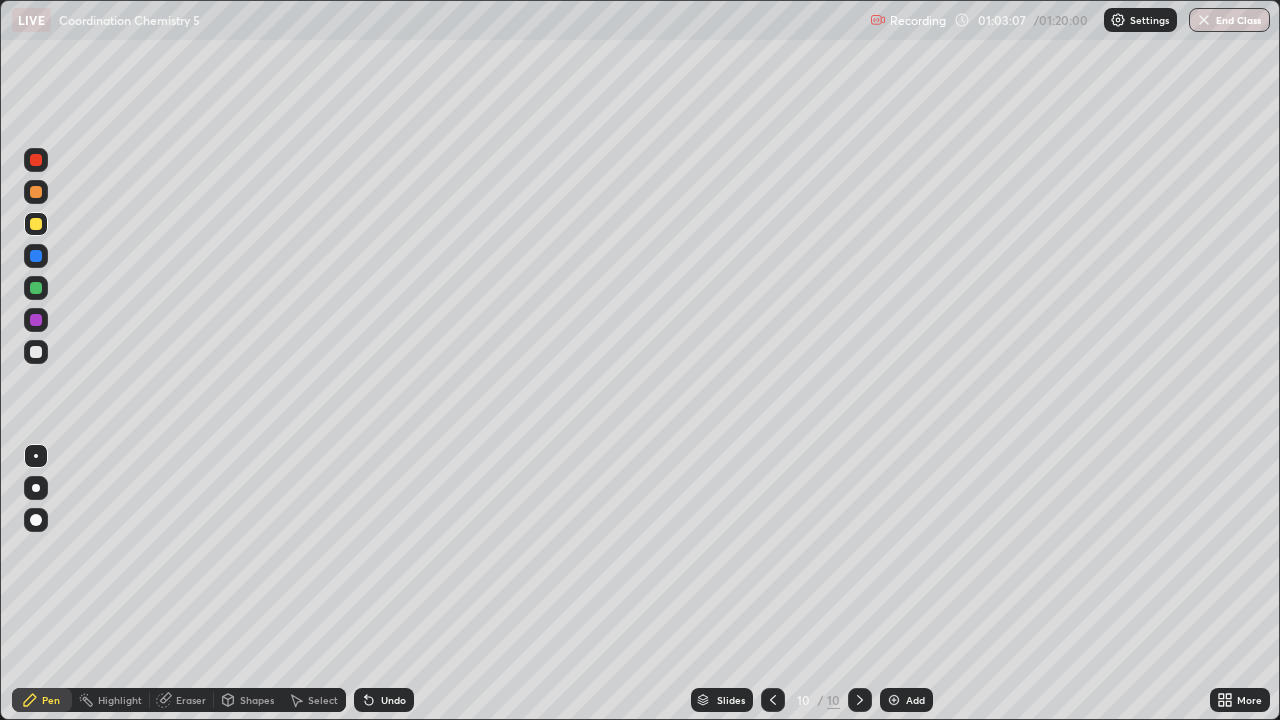 click at bounding box center [36, 288] 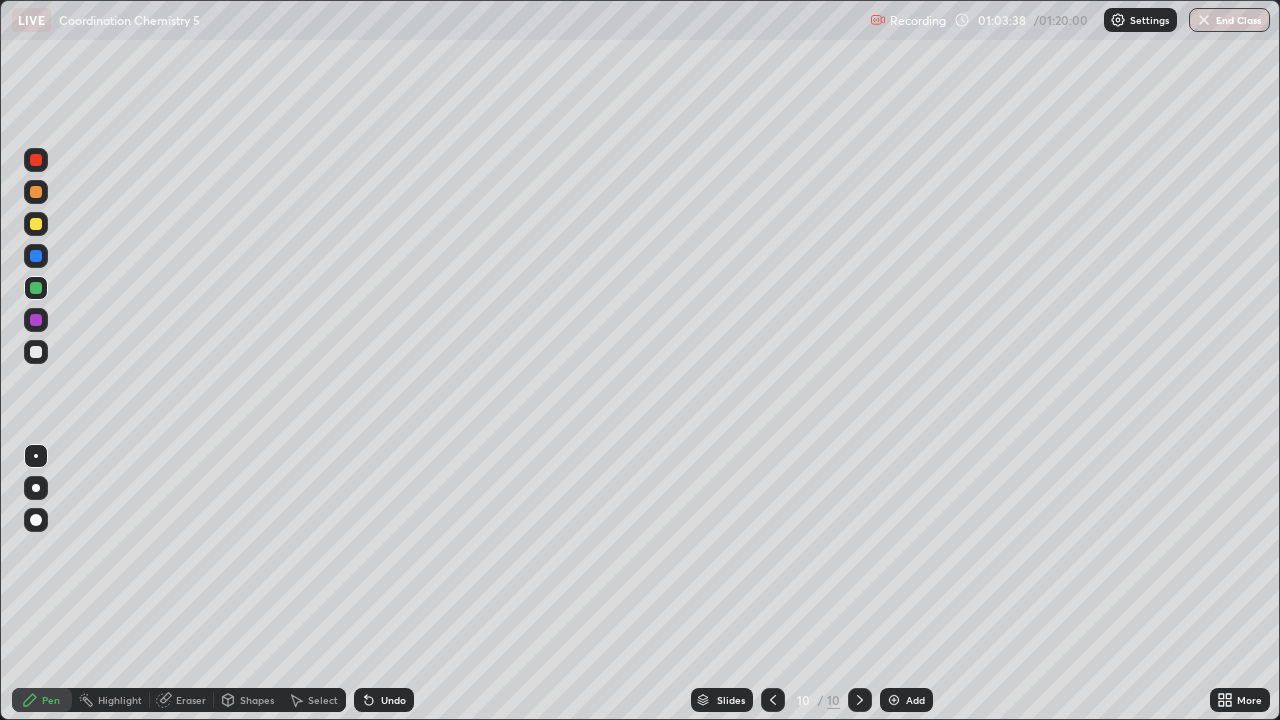 click at bounding box center [36, 352] 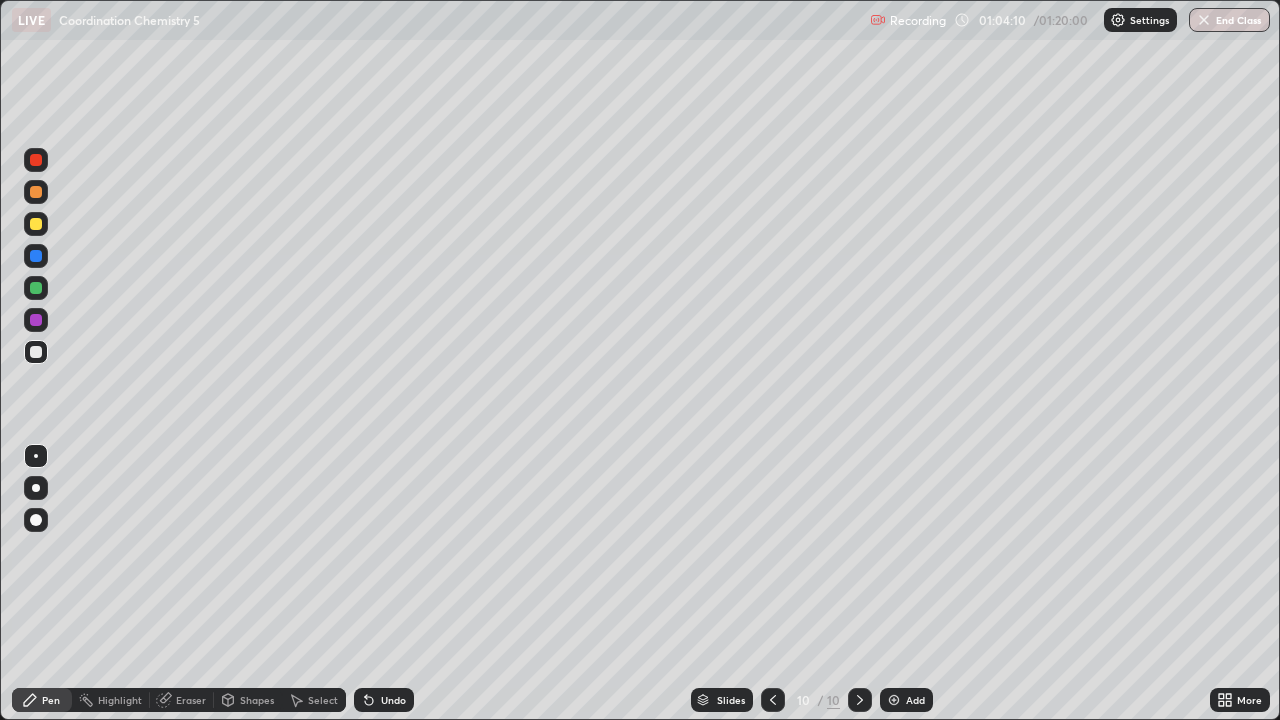 click at bounding box center (36, 320) 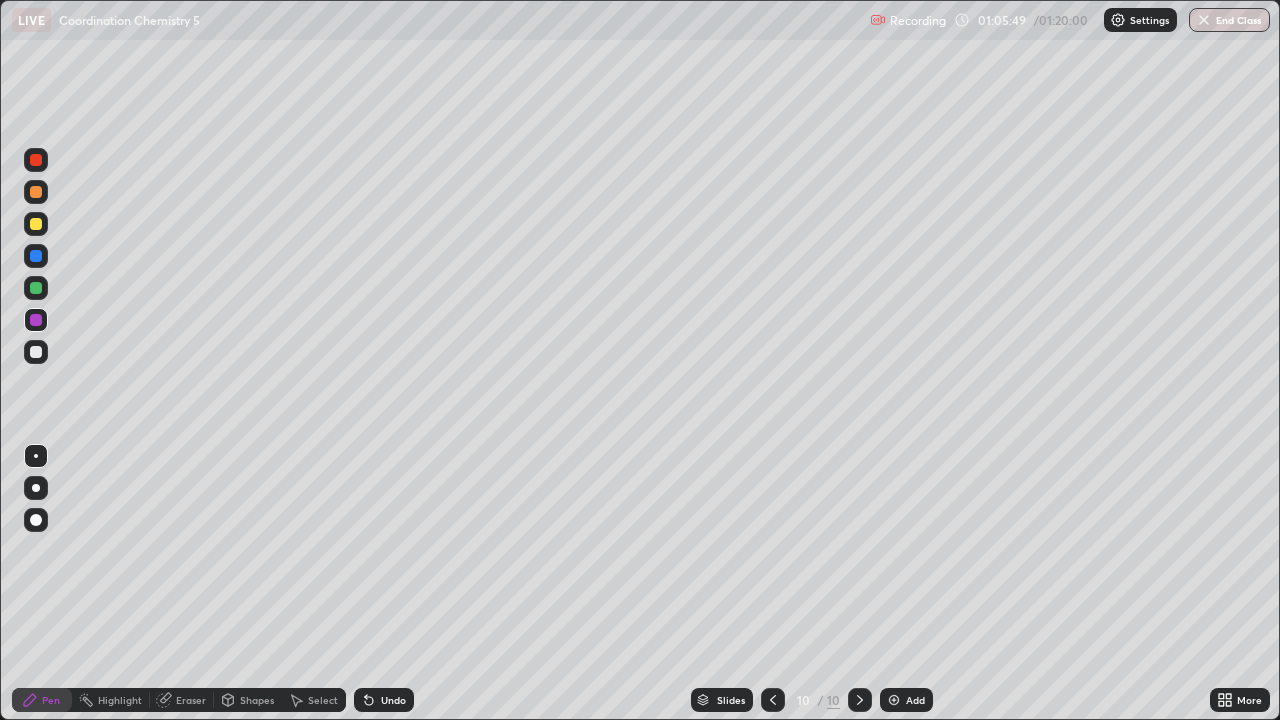 click at bounding box center (36, 352) 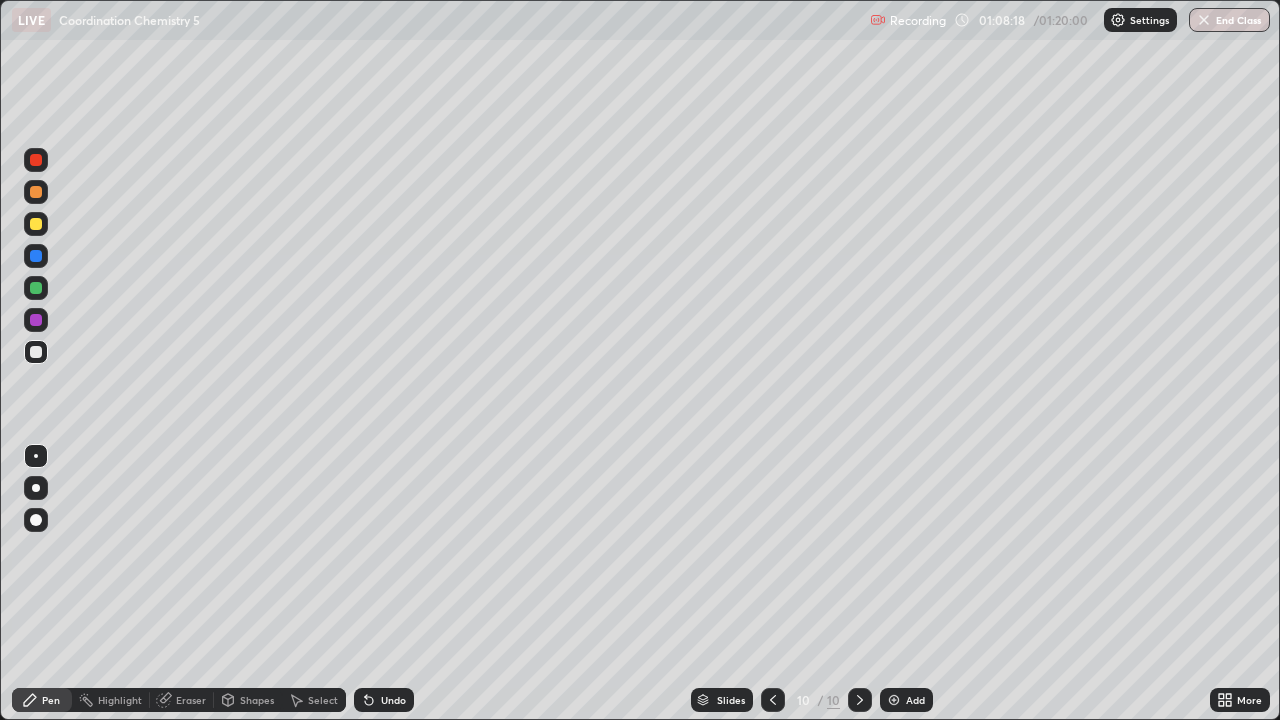 click 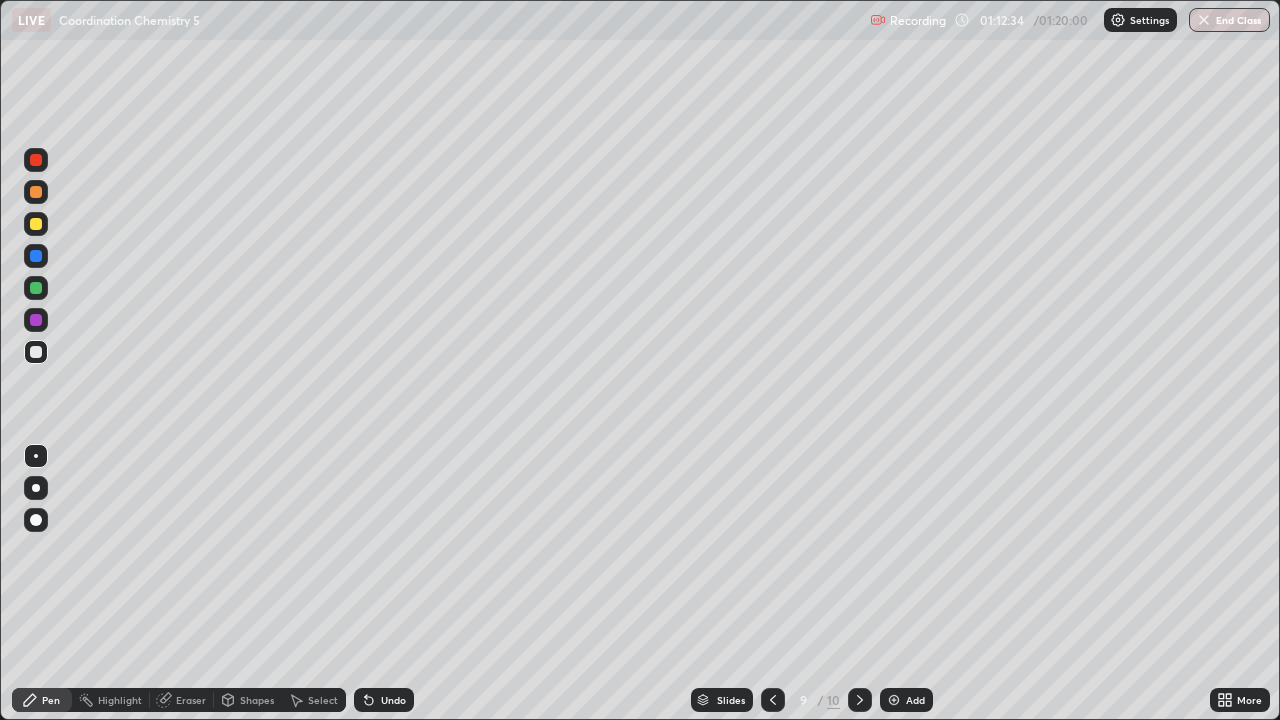 click 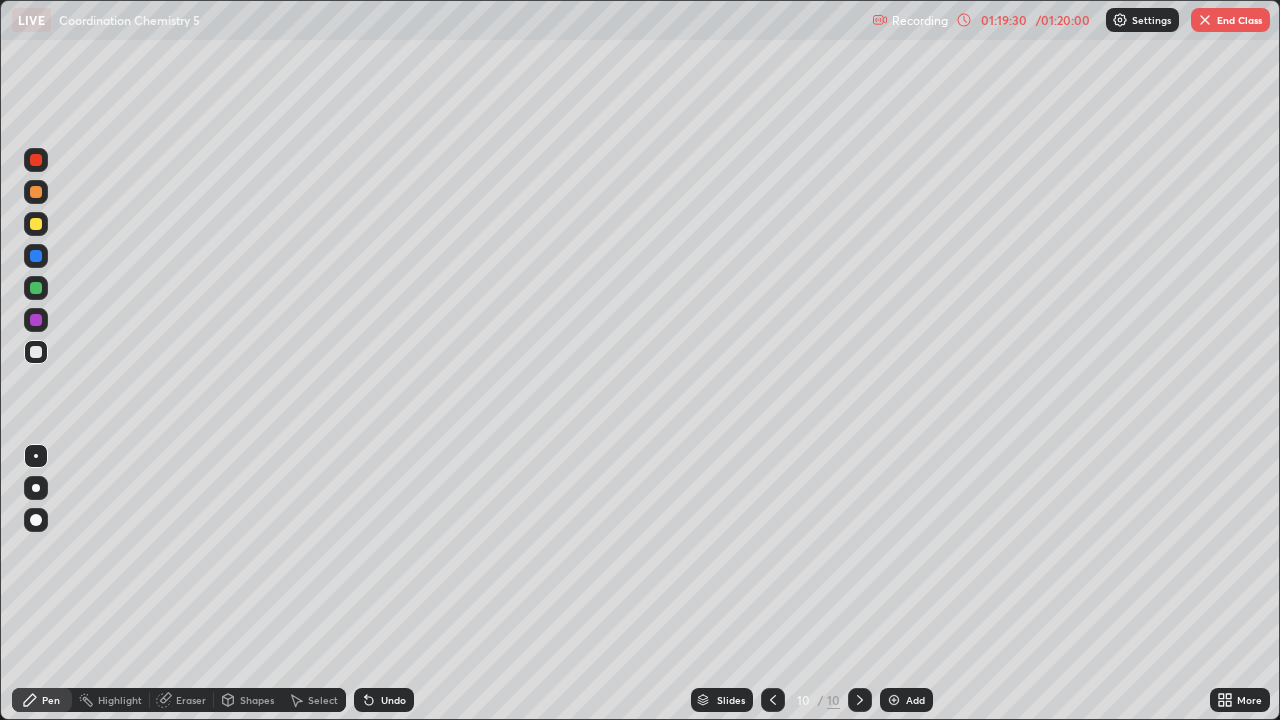 click on "End Class" at bounding box center [1230, 20] 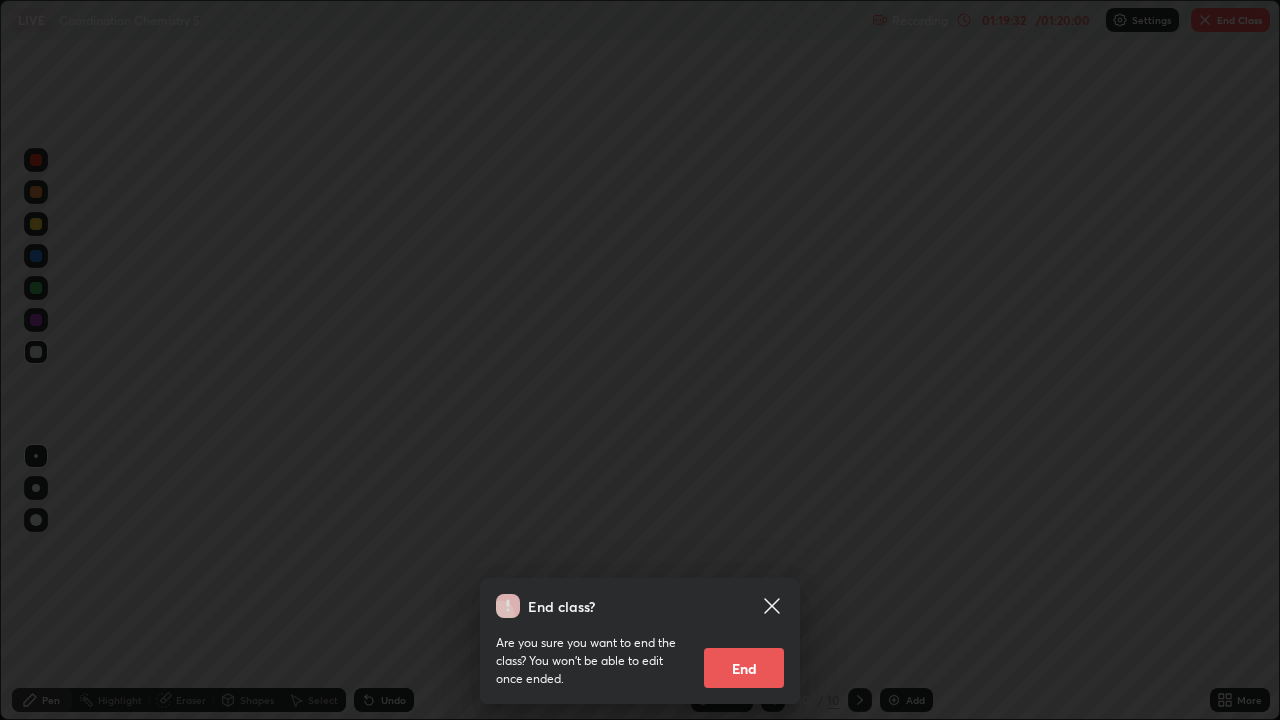 click on "End" at bounding box center [744, 668] 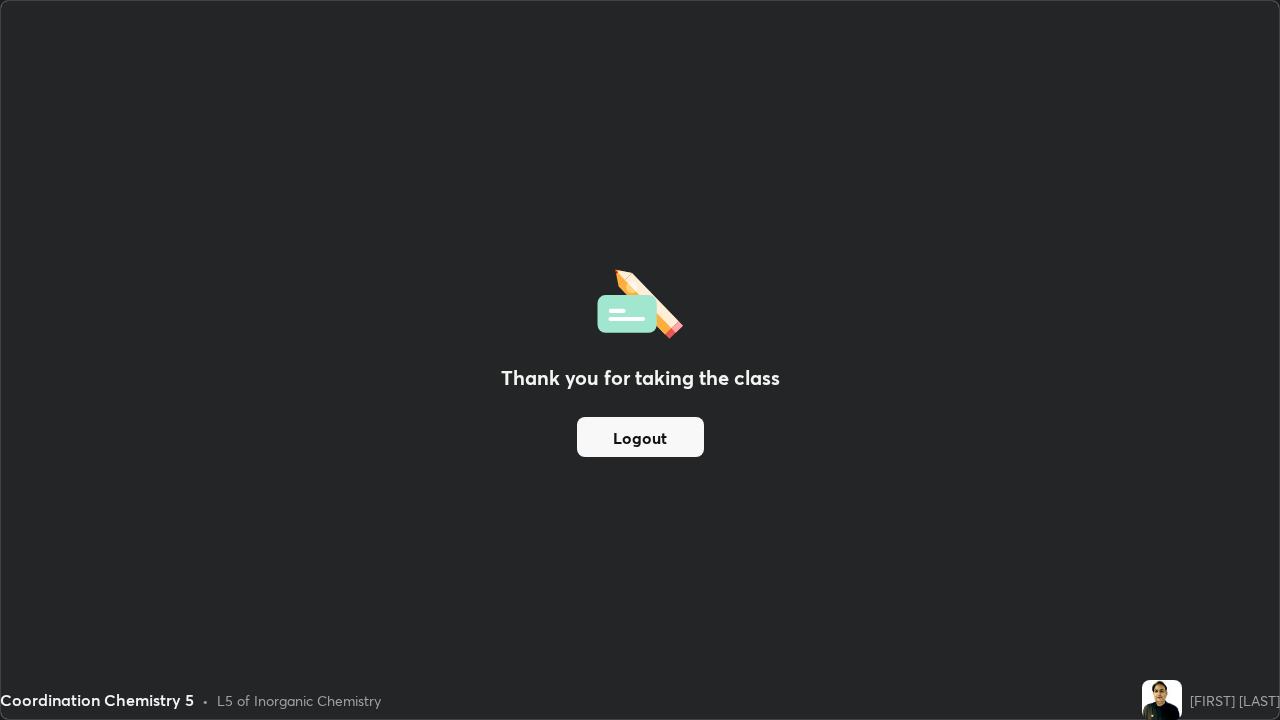 click on "Logout" at bounding box center [640, 437] 